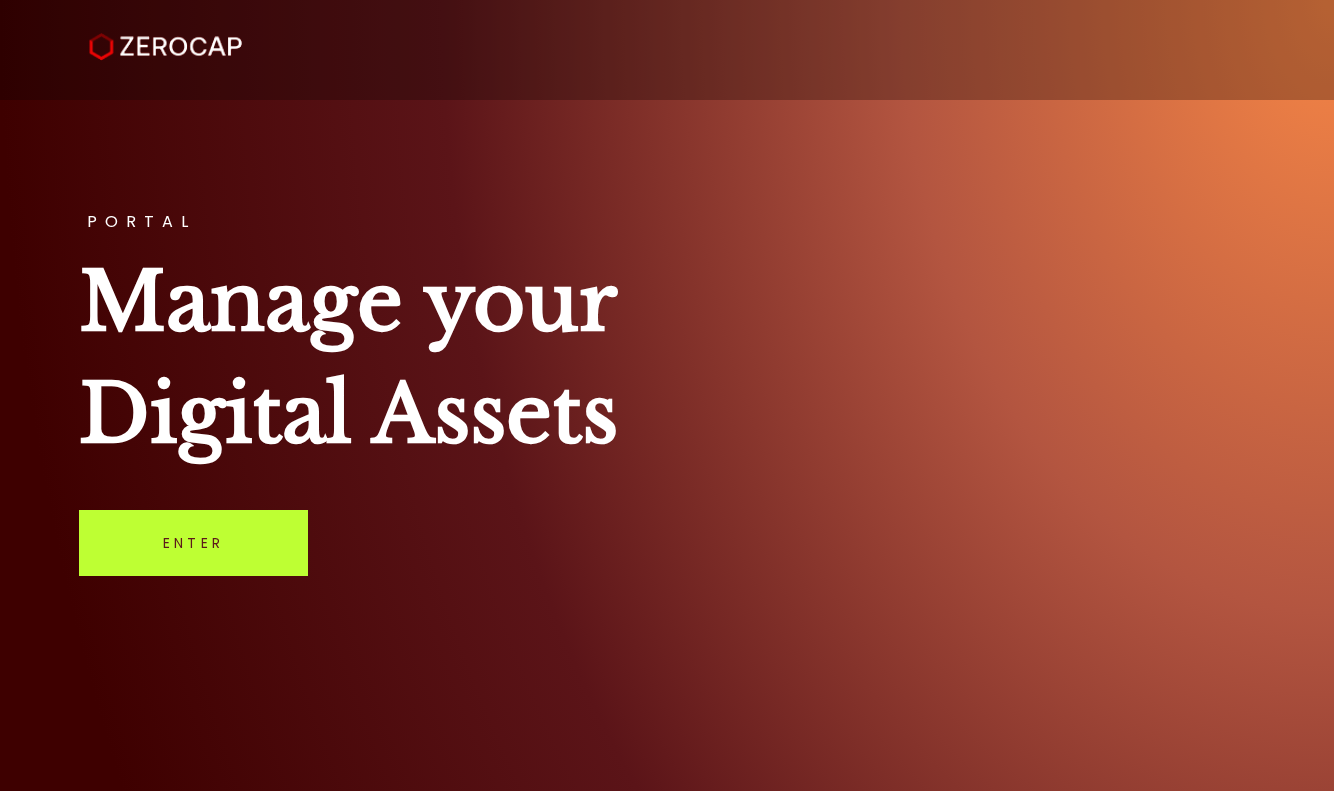 scroll, scrollTop: 0, scrollLeft: 0, axis: both 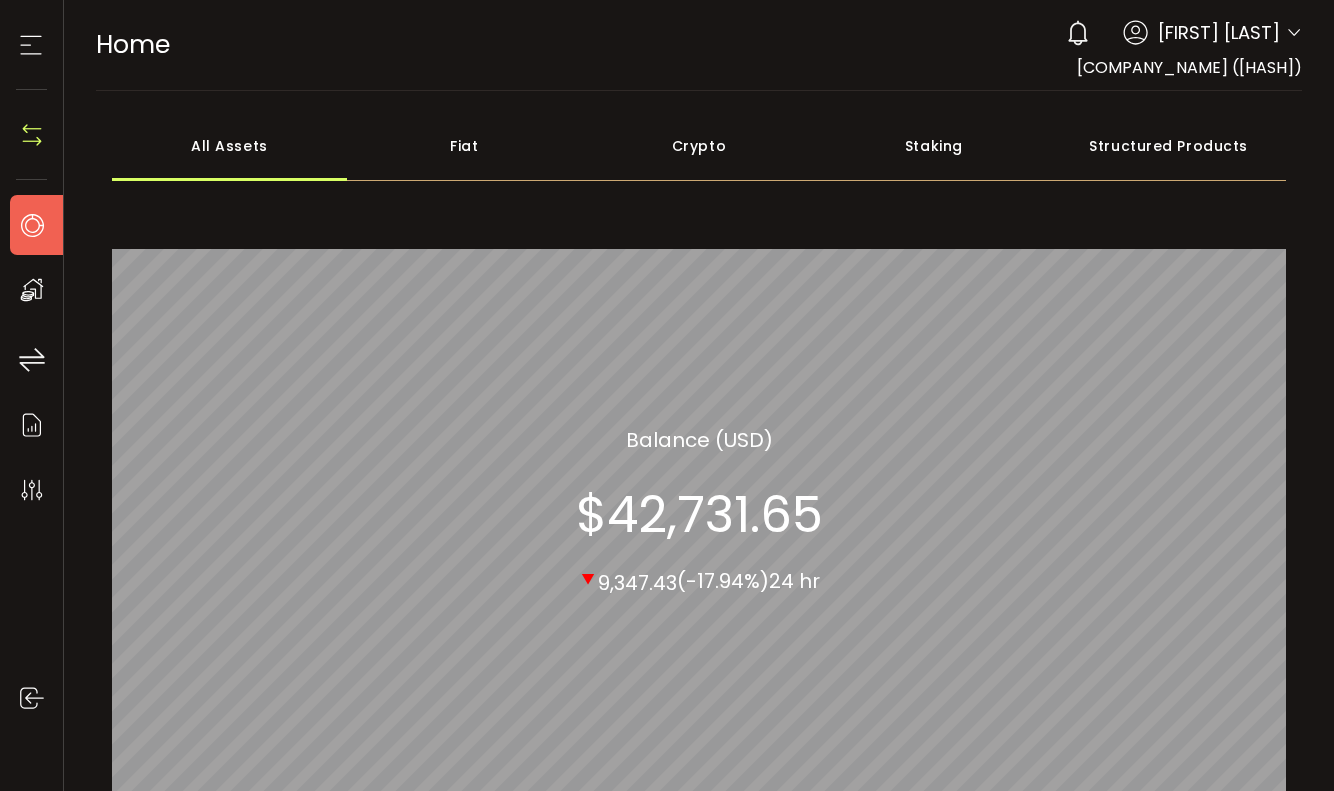 click on "Crypto" at bounding box center [699, 146] 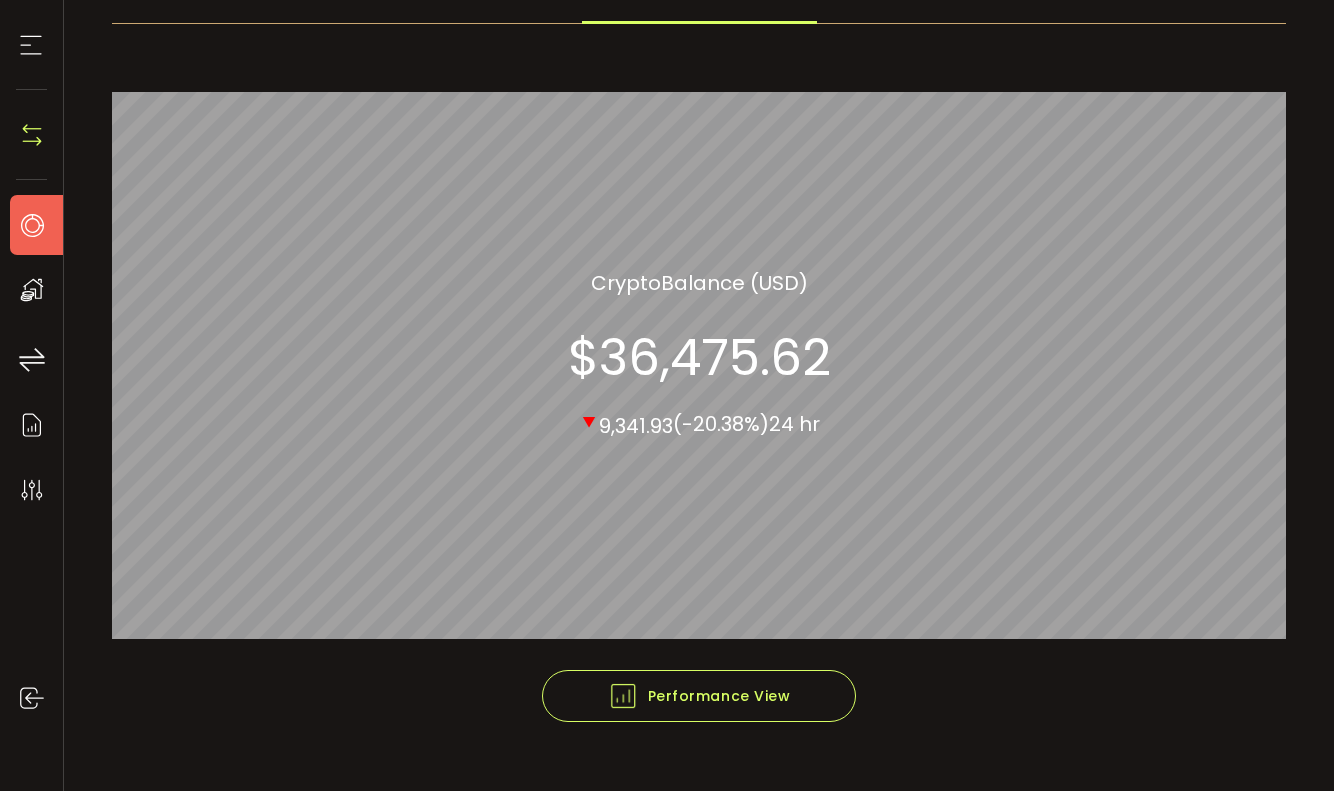 scroll, scrollTop: 194, scrollLeft: 0, axis: vertical 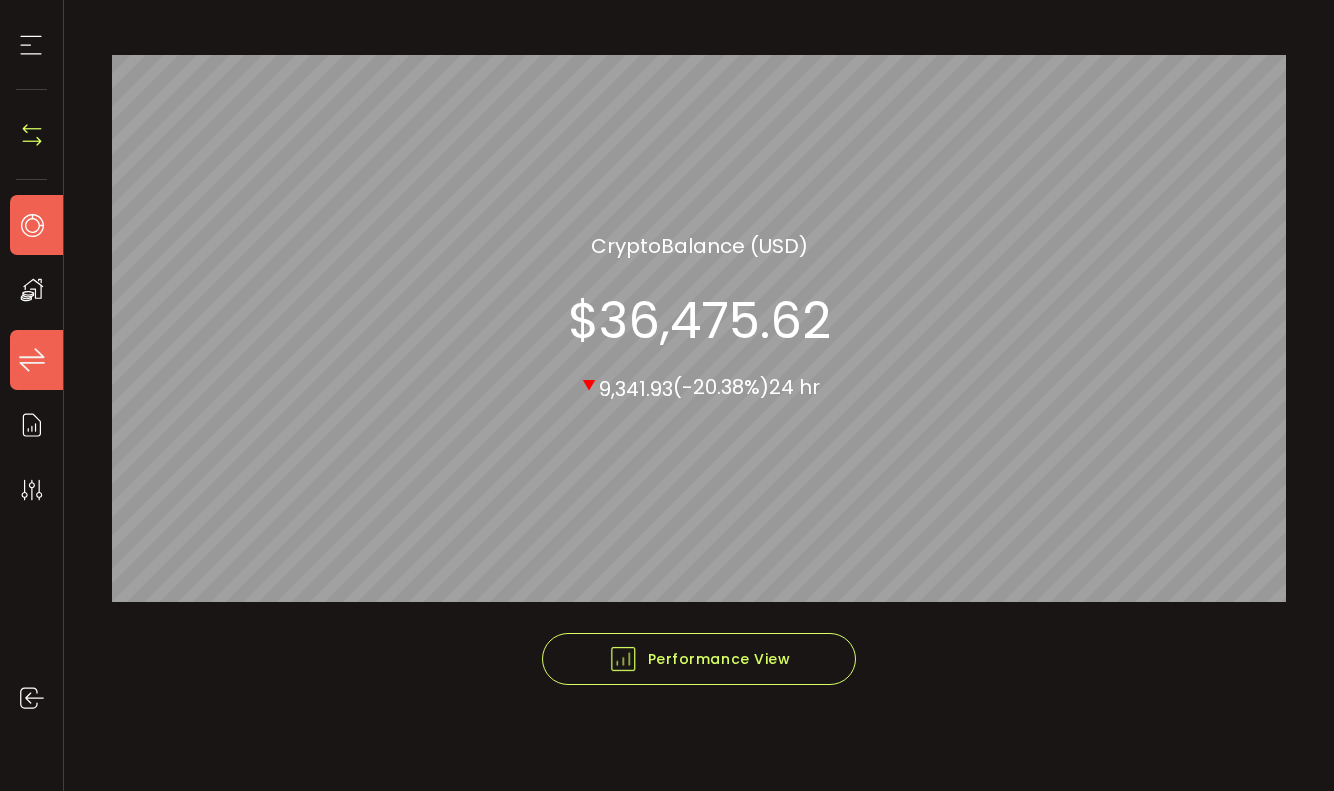 click 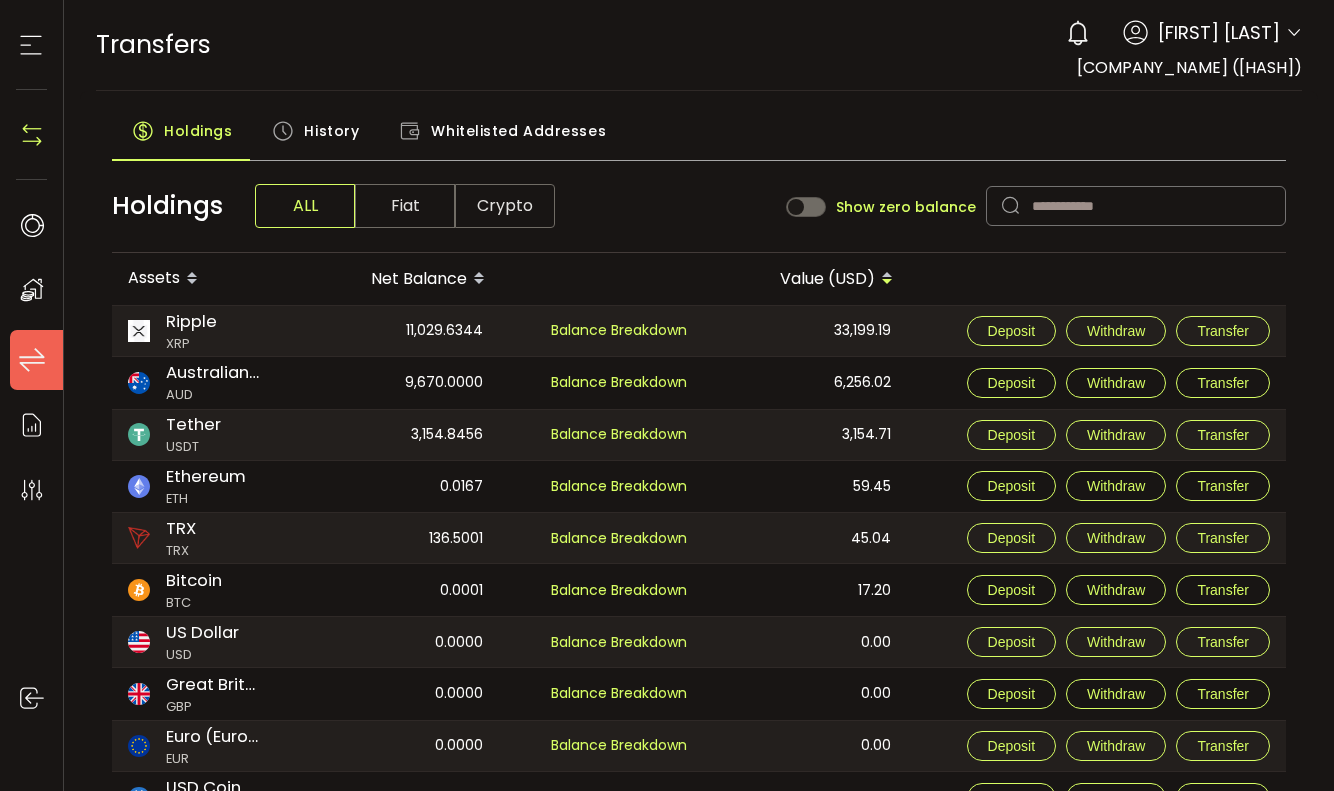 click on "Crypto" at bounding box center [505, 206] 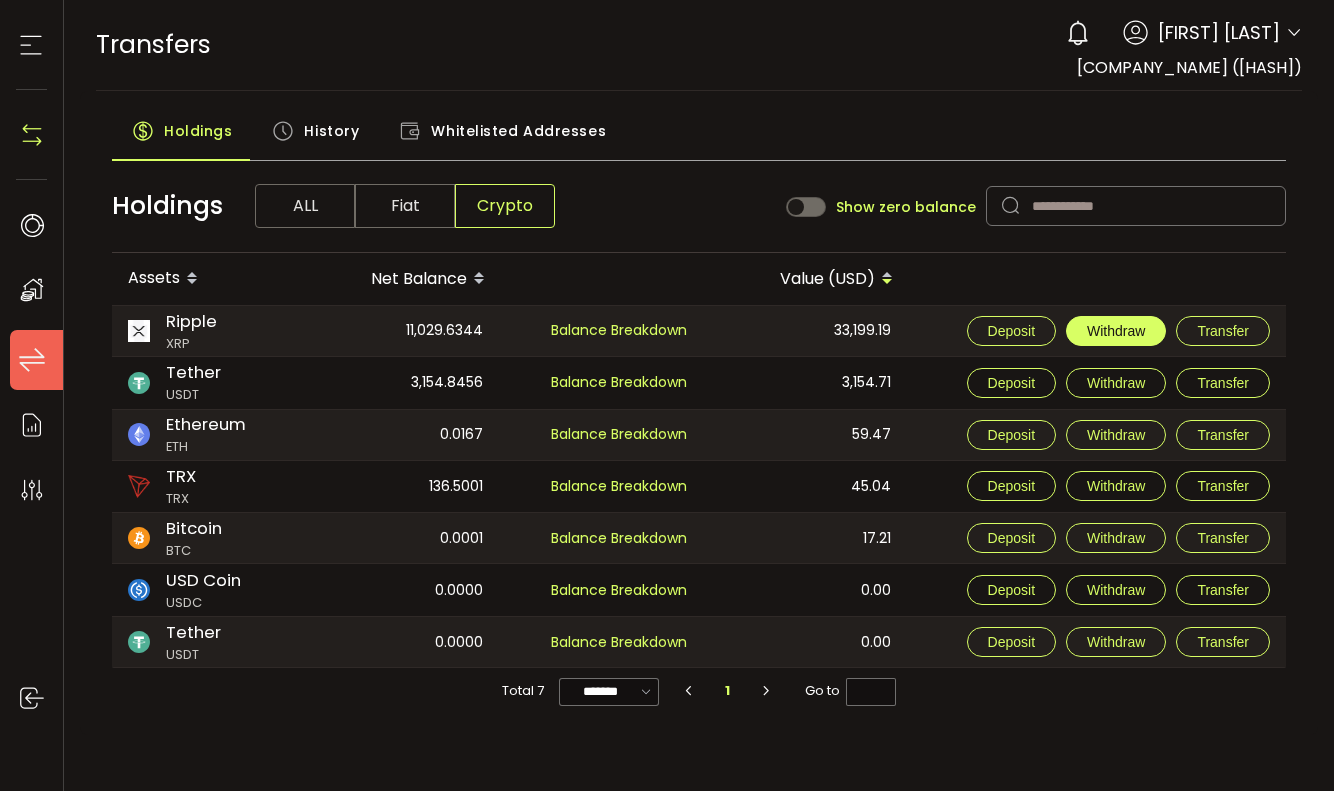 click on "Withdraw" at bounding box center [1116, 331] 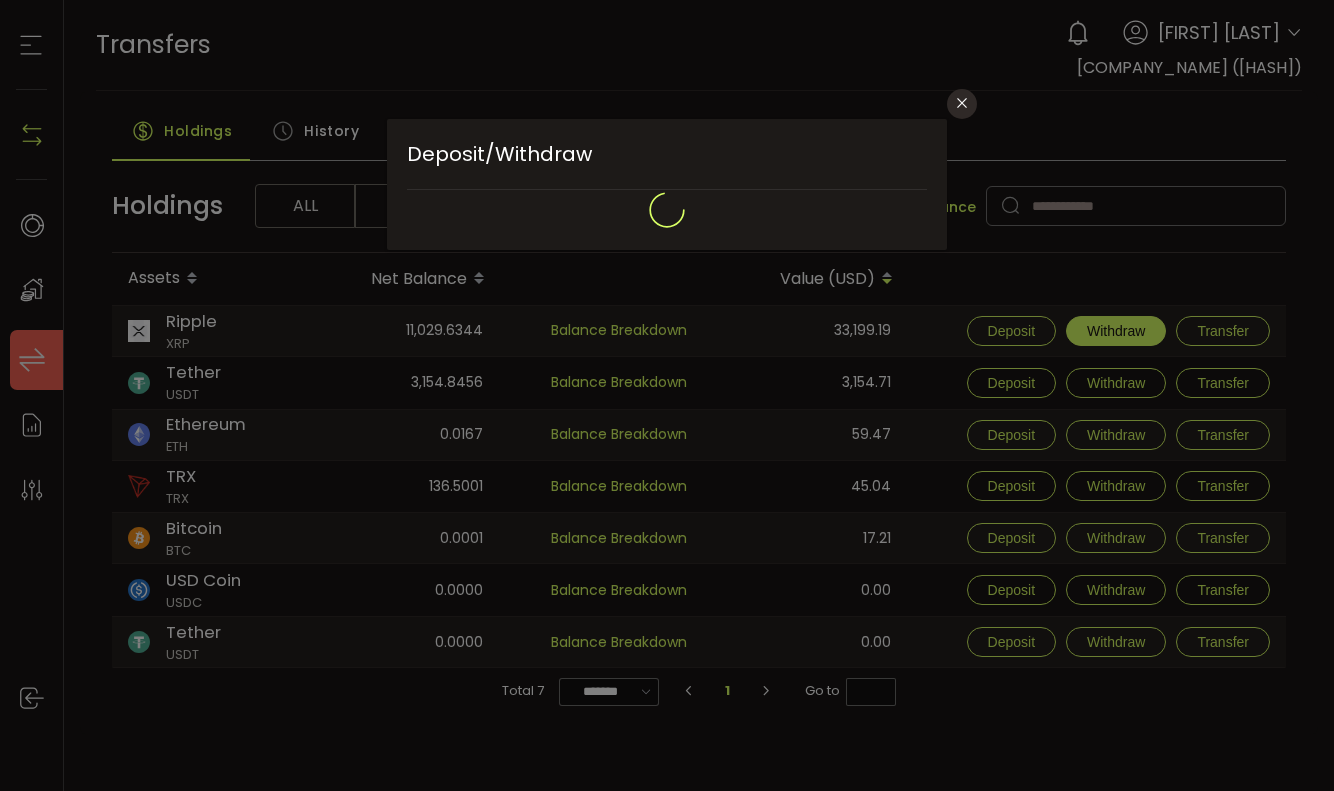 type on "**********" 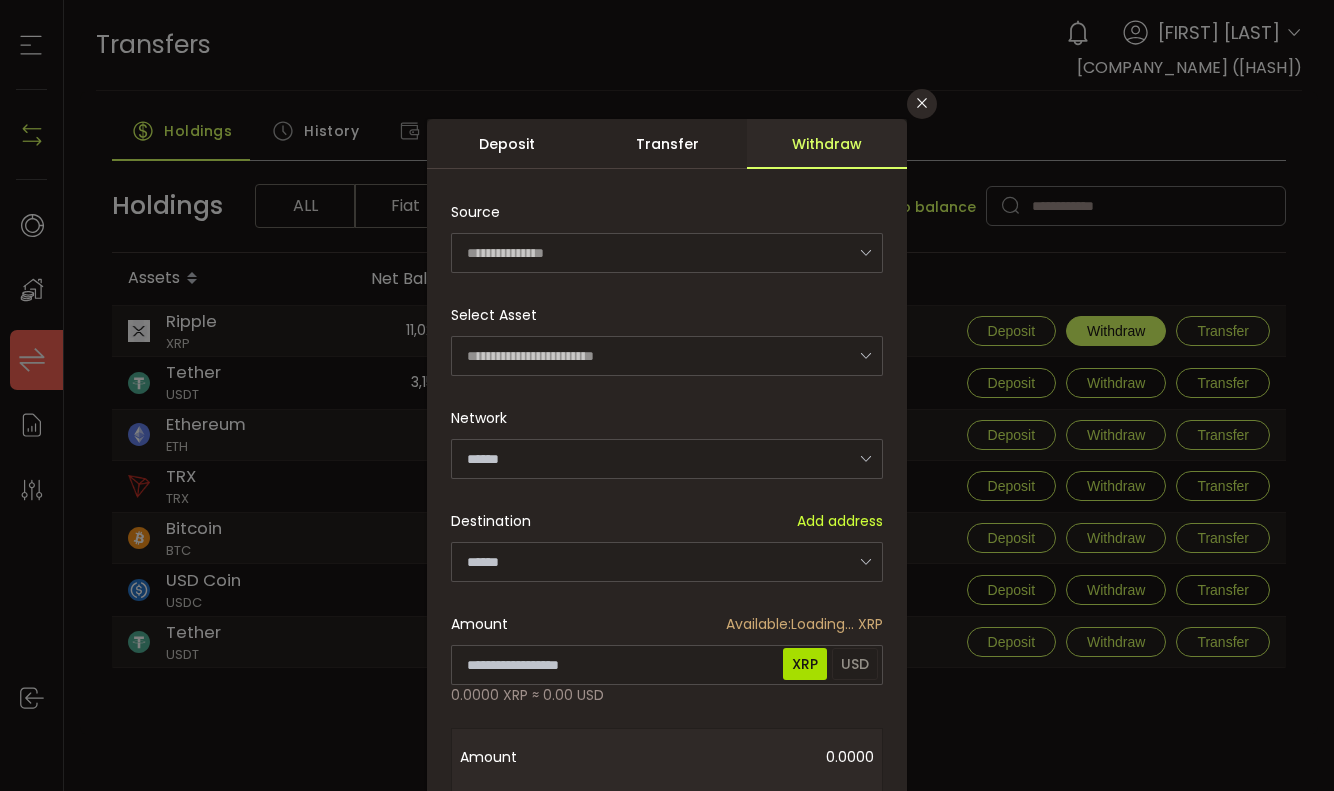 type on "**********" 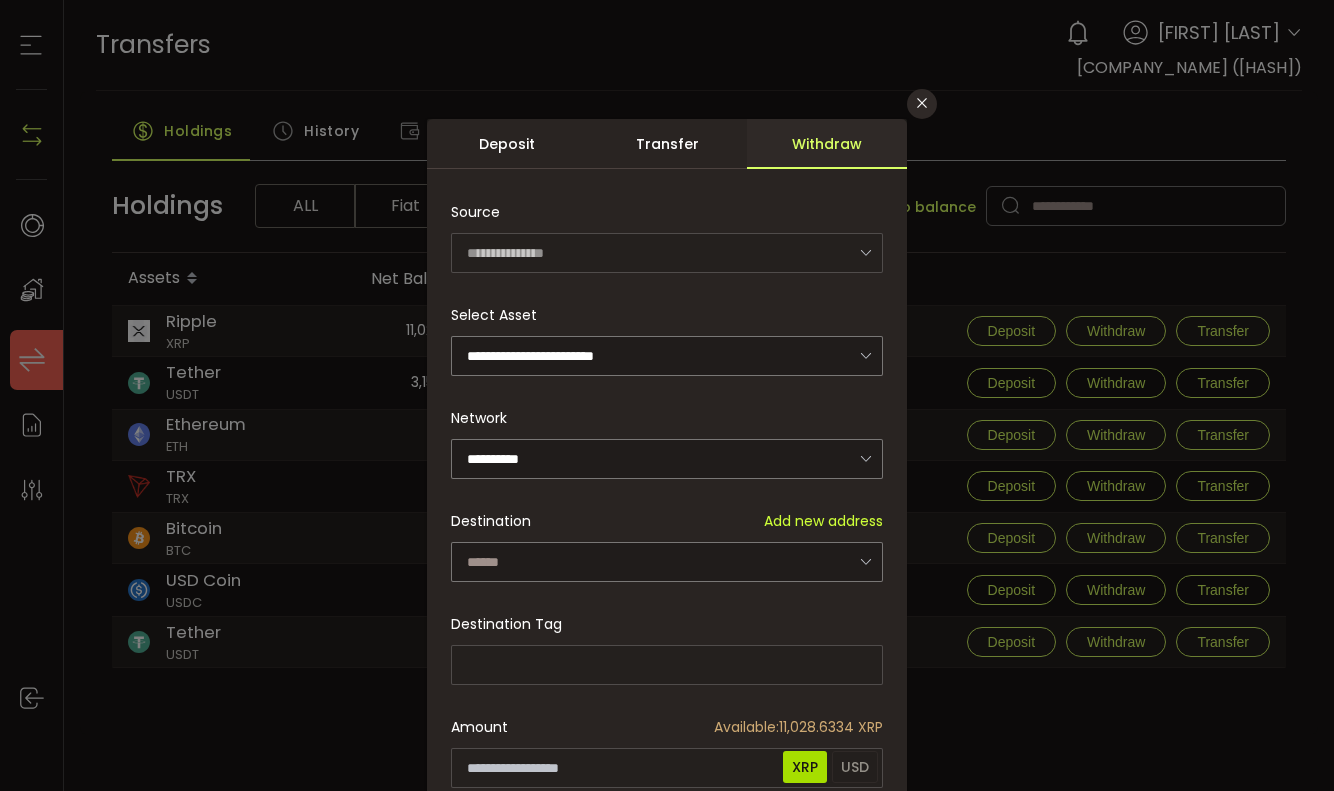 click on "Add new address" at bounding box center [823, 521] 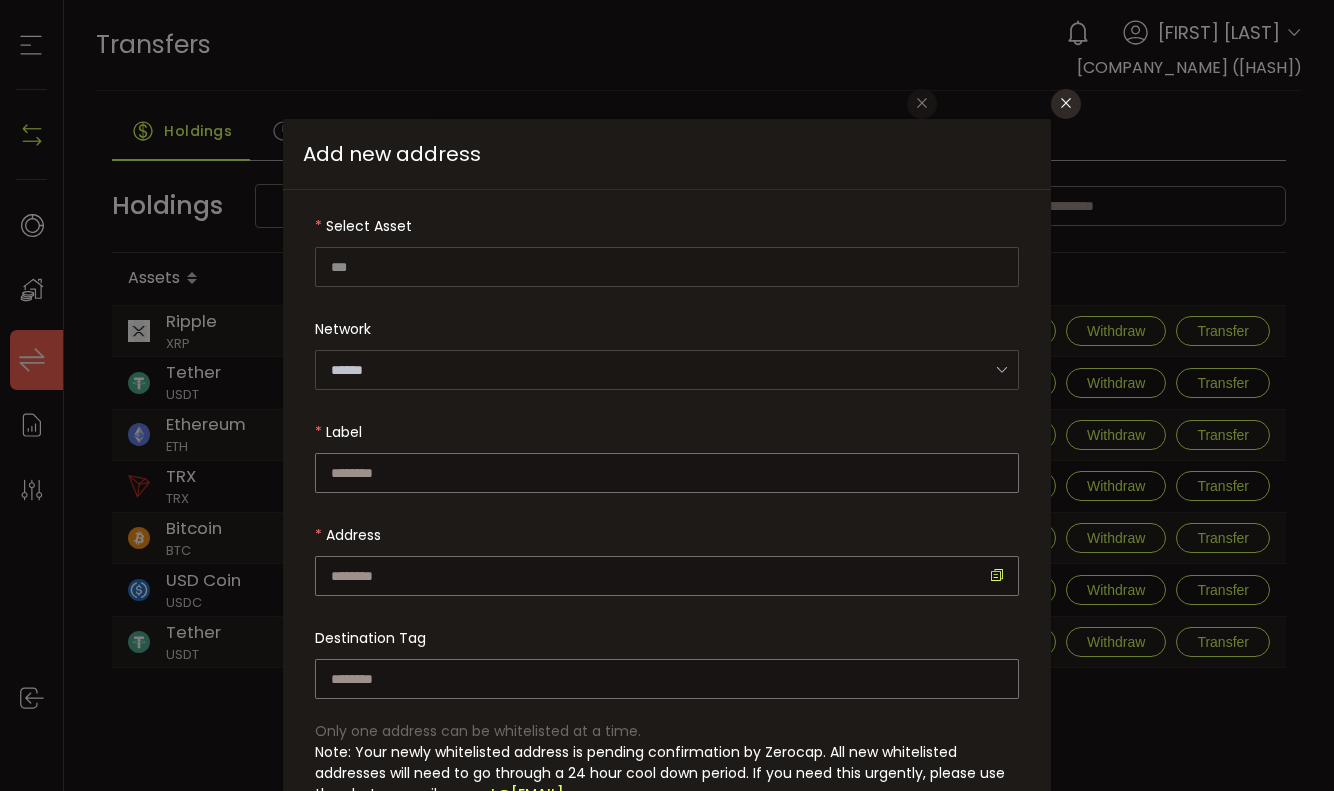 type on "**********" 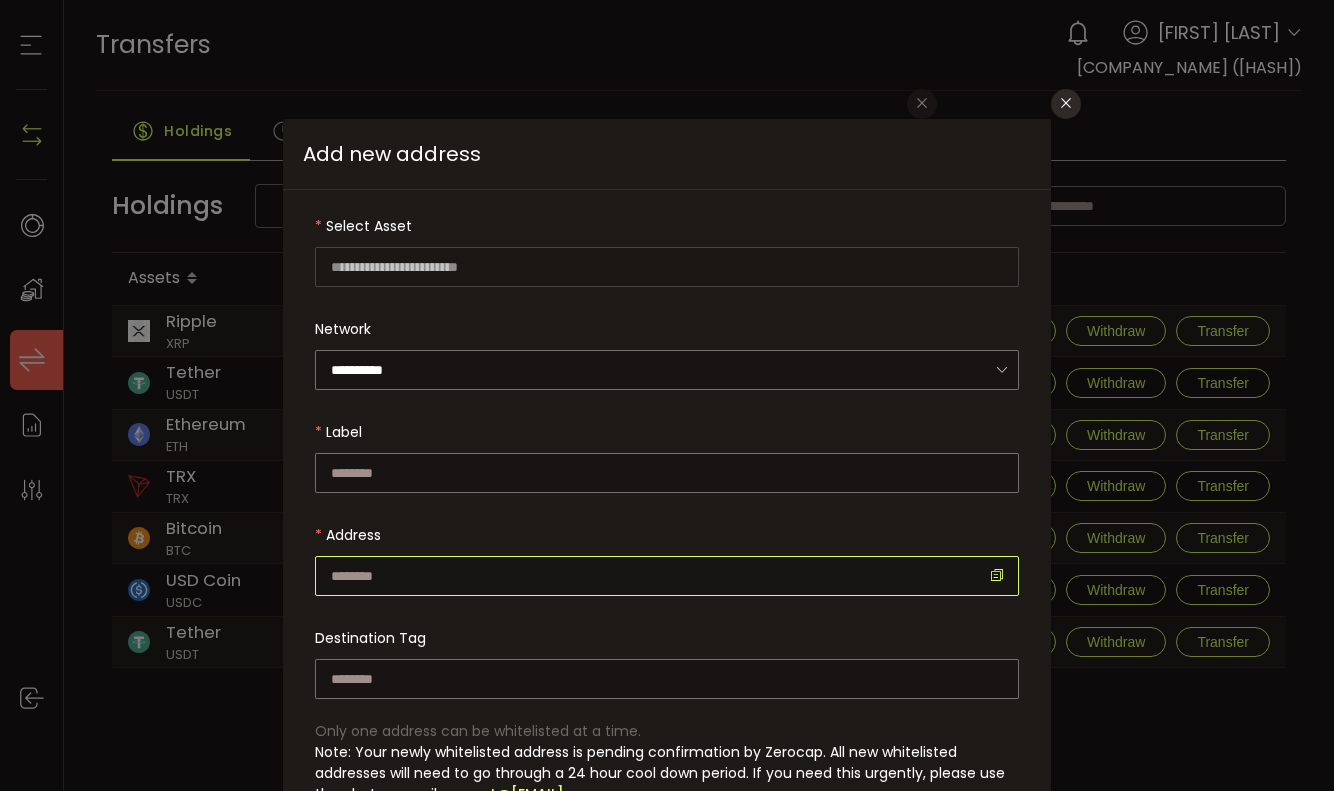 click at bounding box center [667, 576] 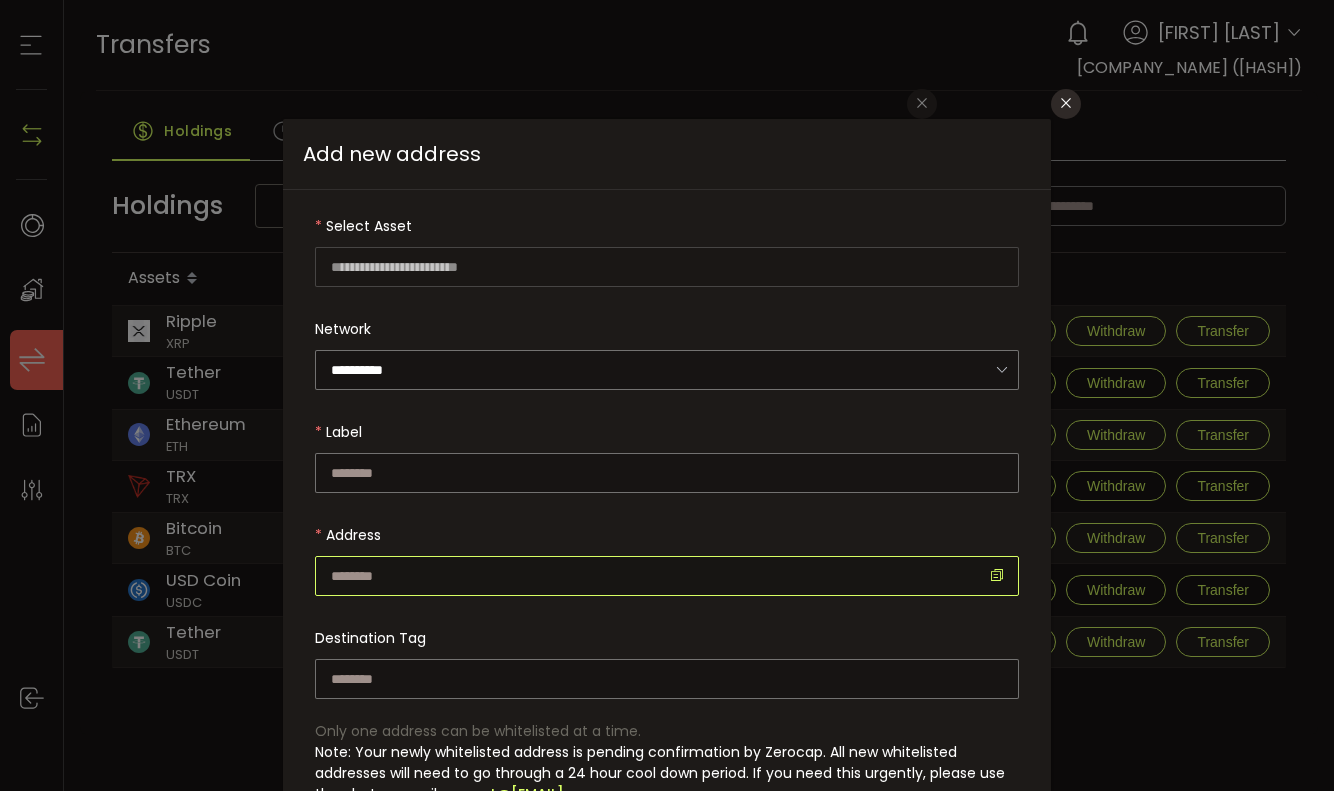 paste on "**********" 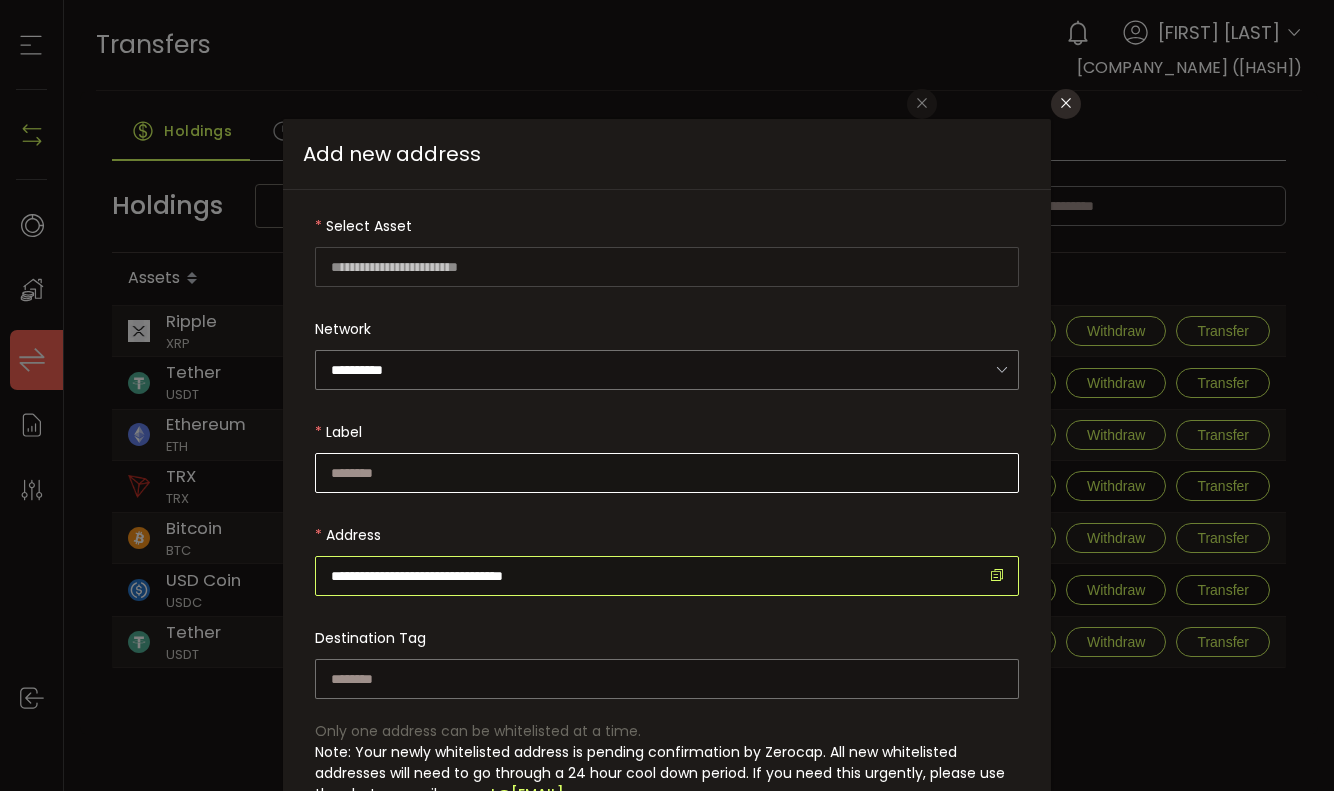 type on "**********" 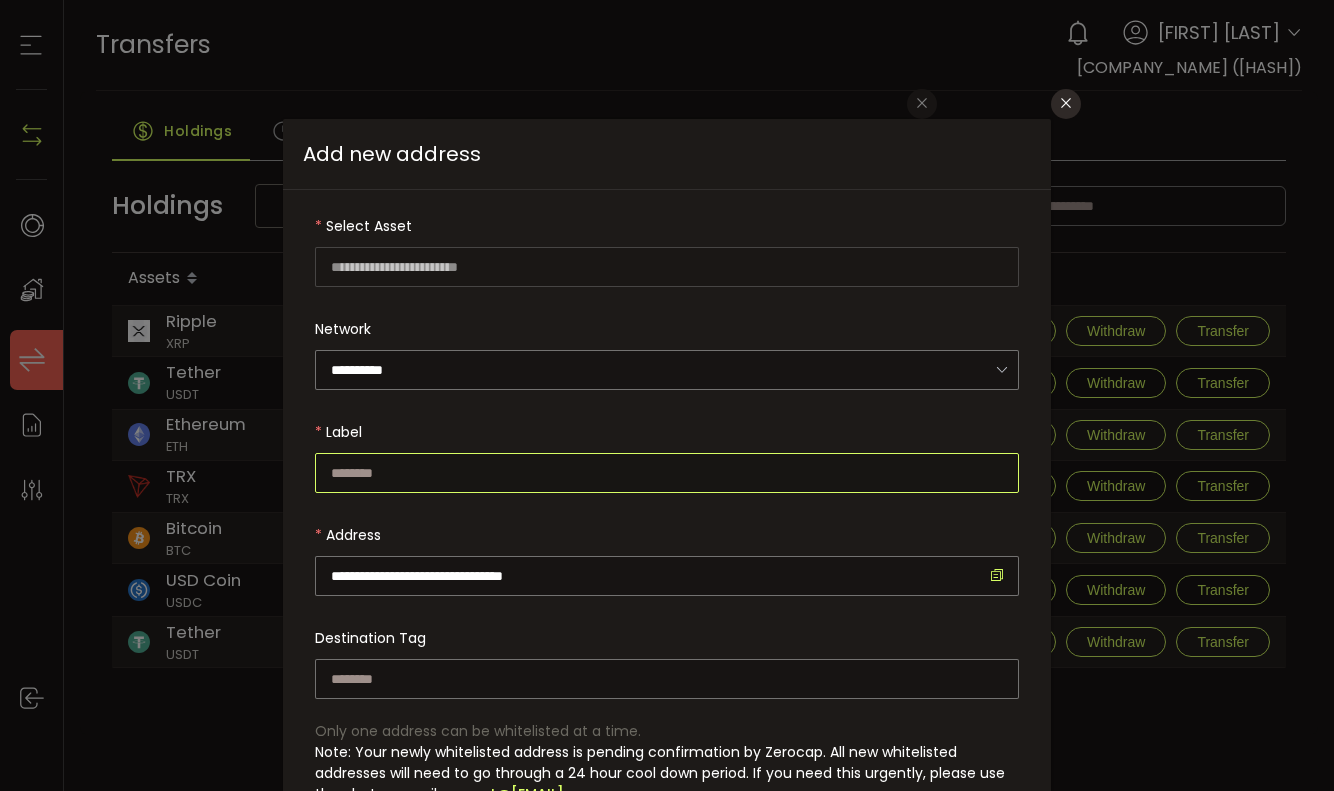 click at bounding box center (667, 473) 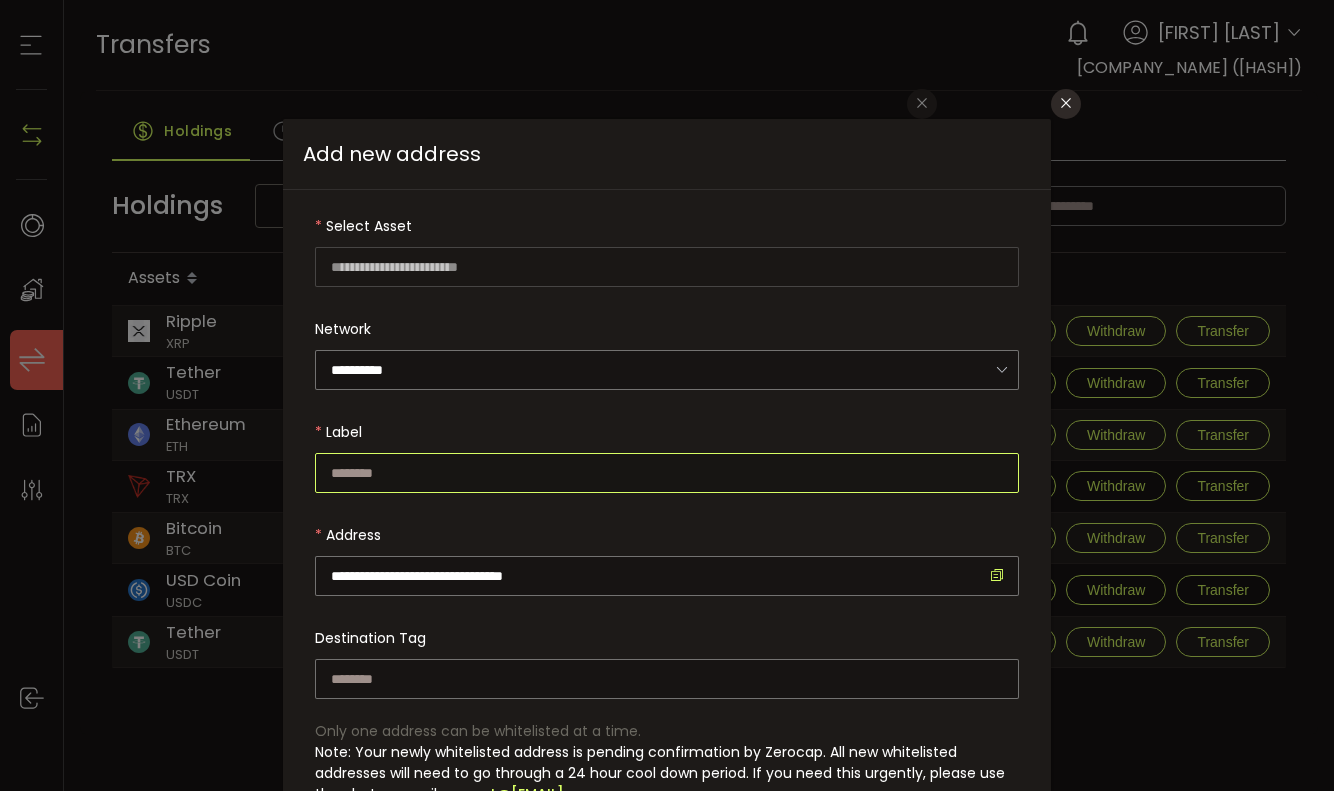 type on "*" 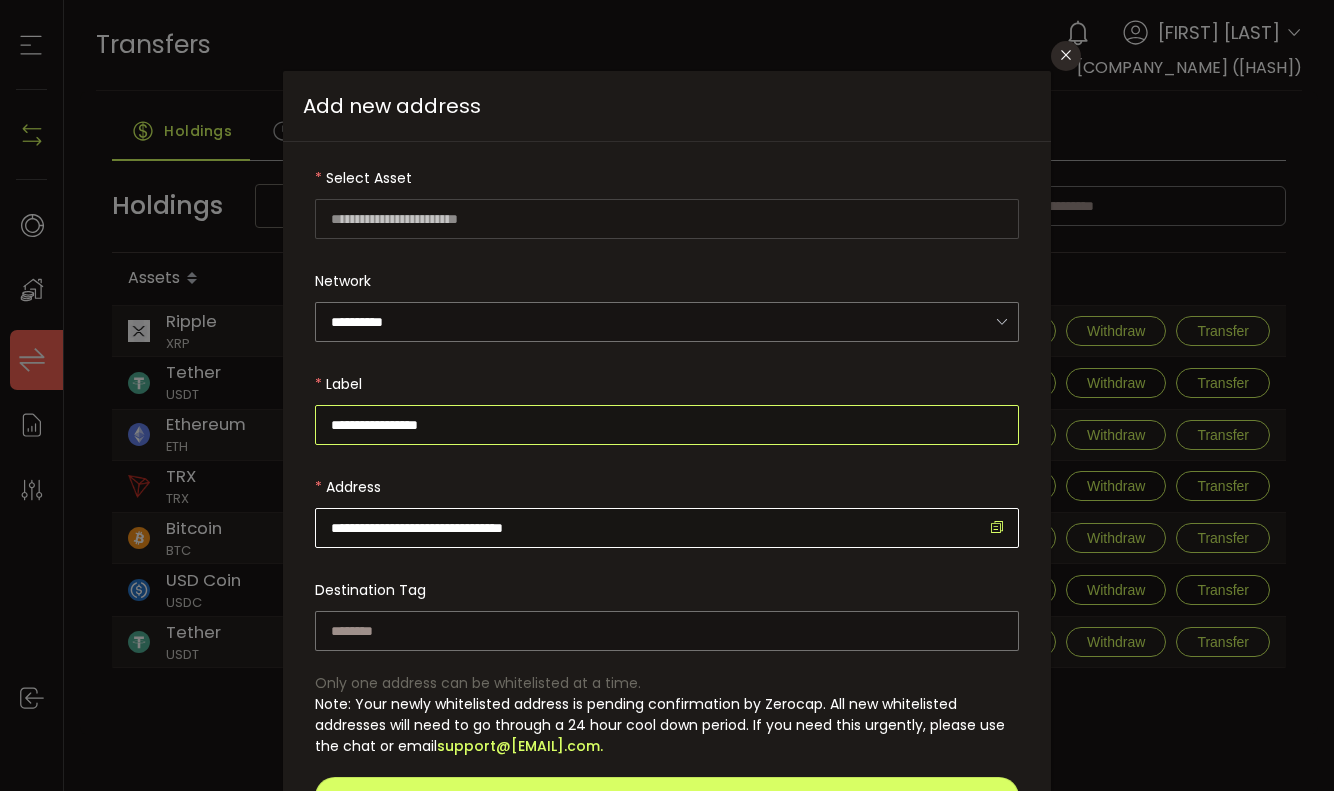 scroll, scrollTop: 63, scrollLeft: 0, axis: vertical 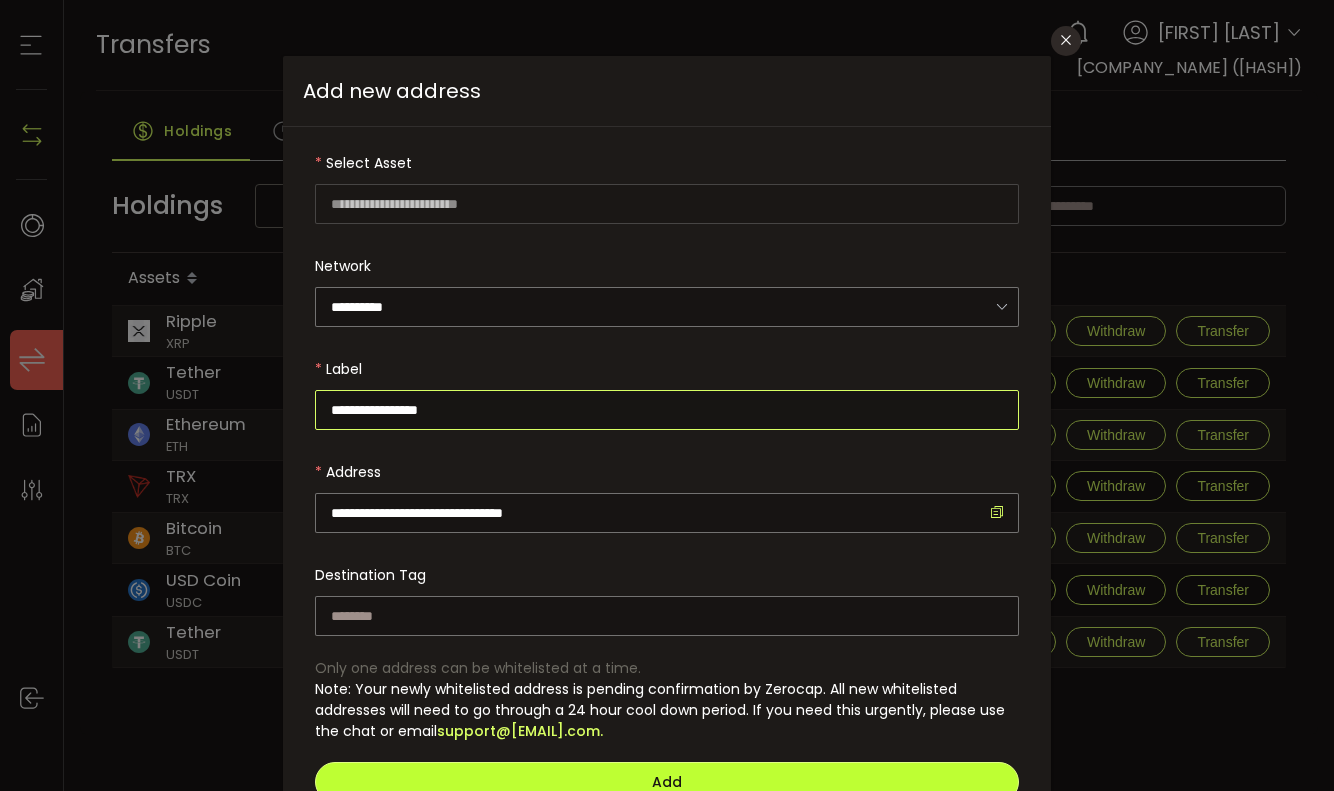 type on "**********" 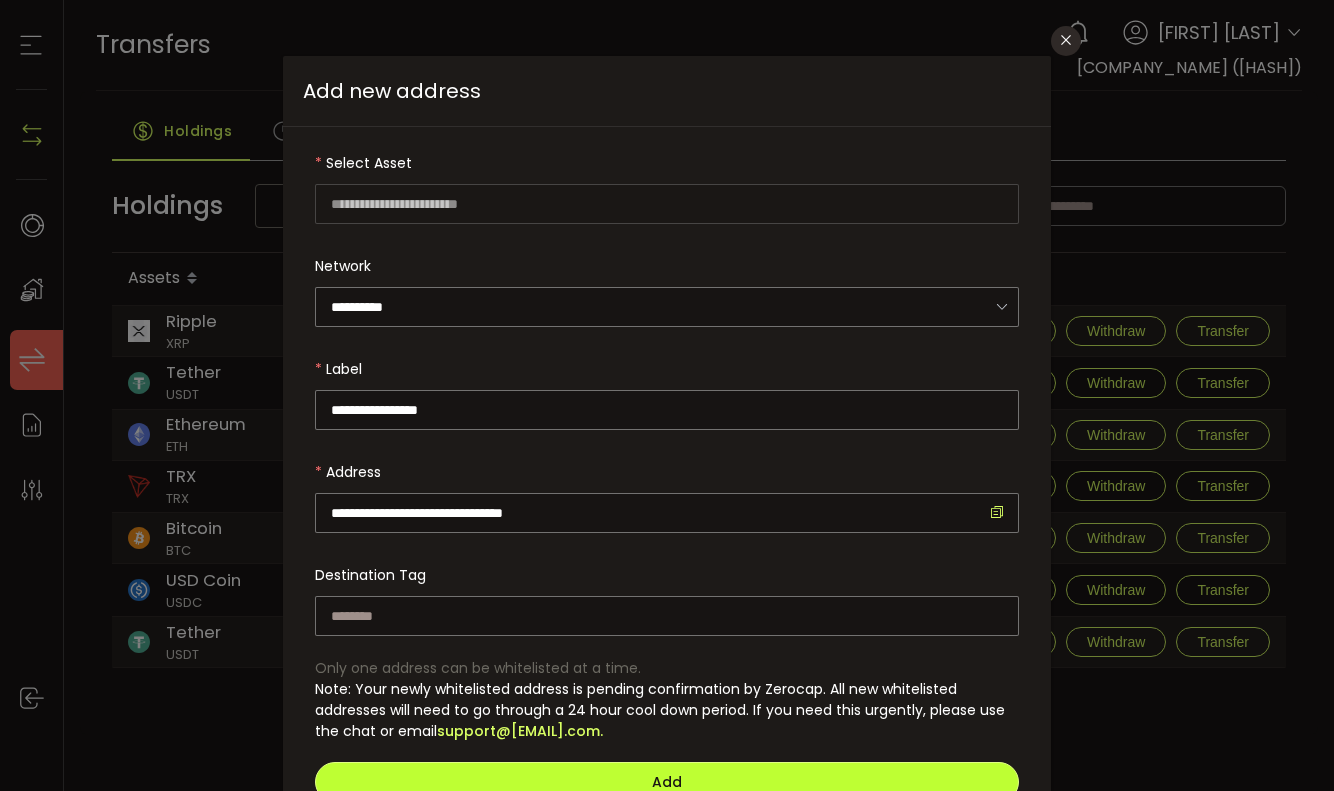 click on "Add" at bounding box center [667, 782] 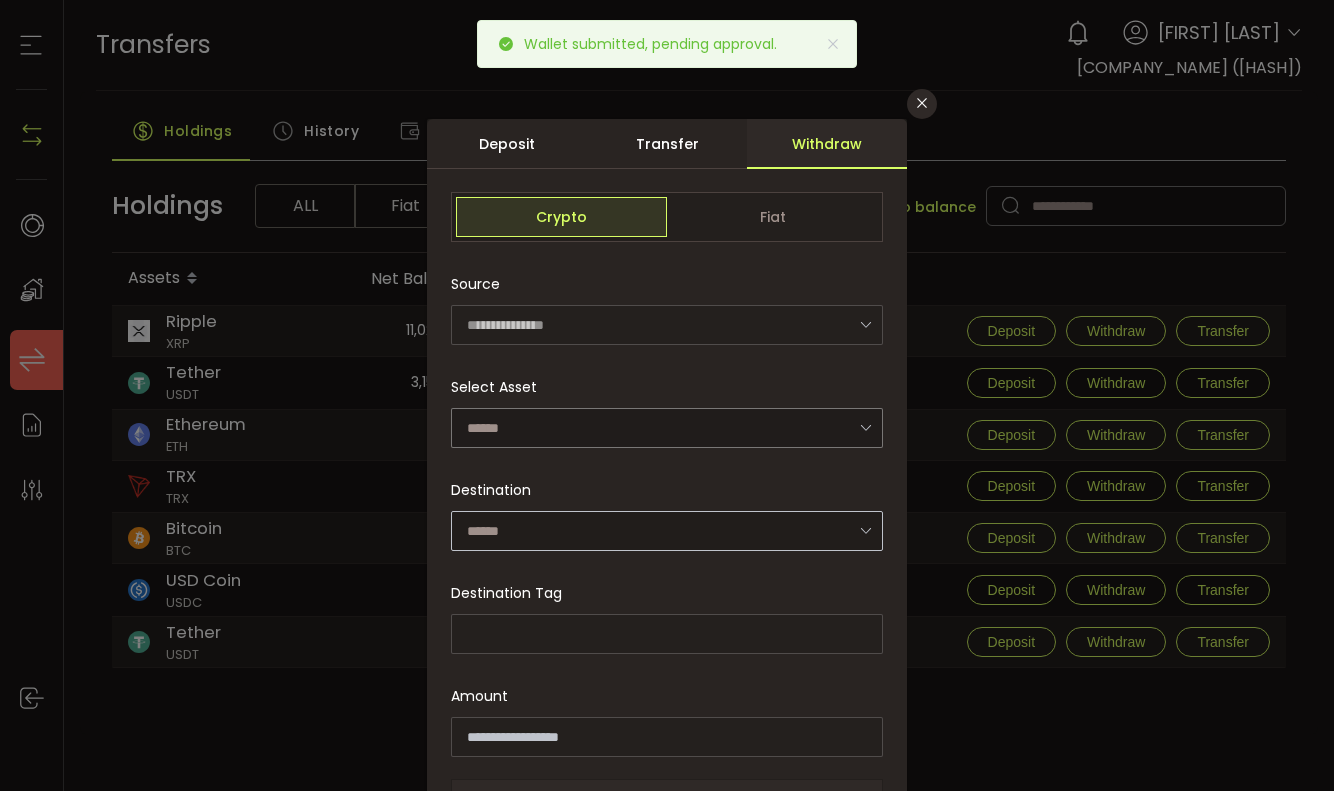 click at bounding box center [865, 530] 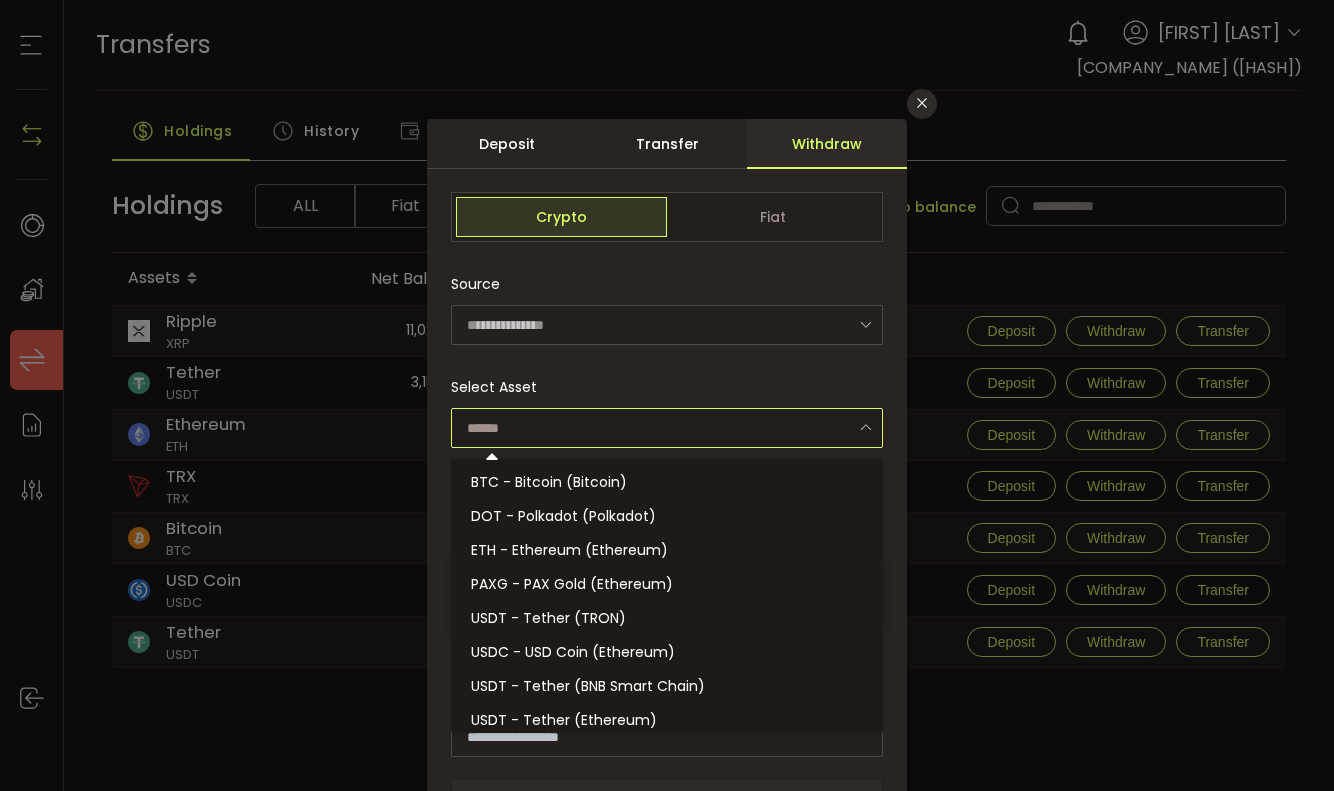 click at bounding box center [667, 428] 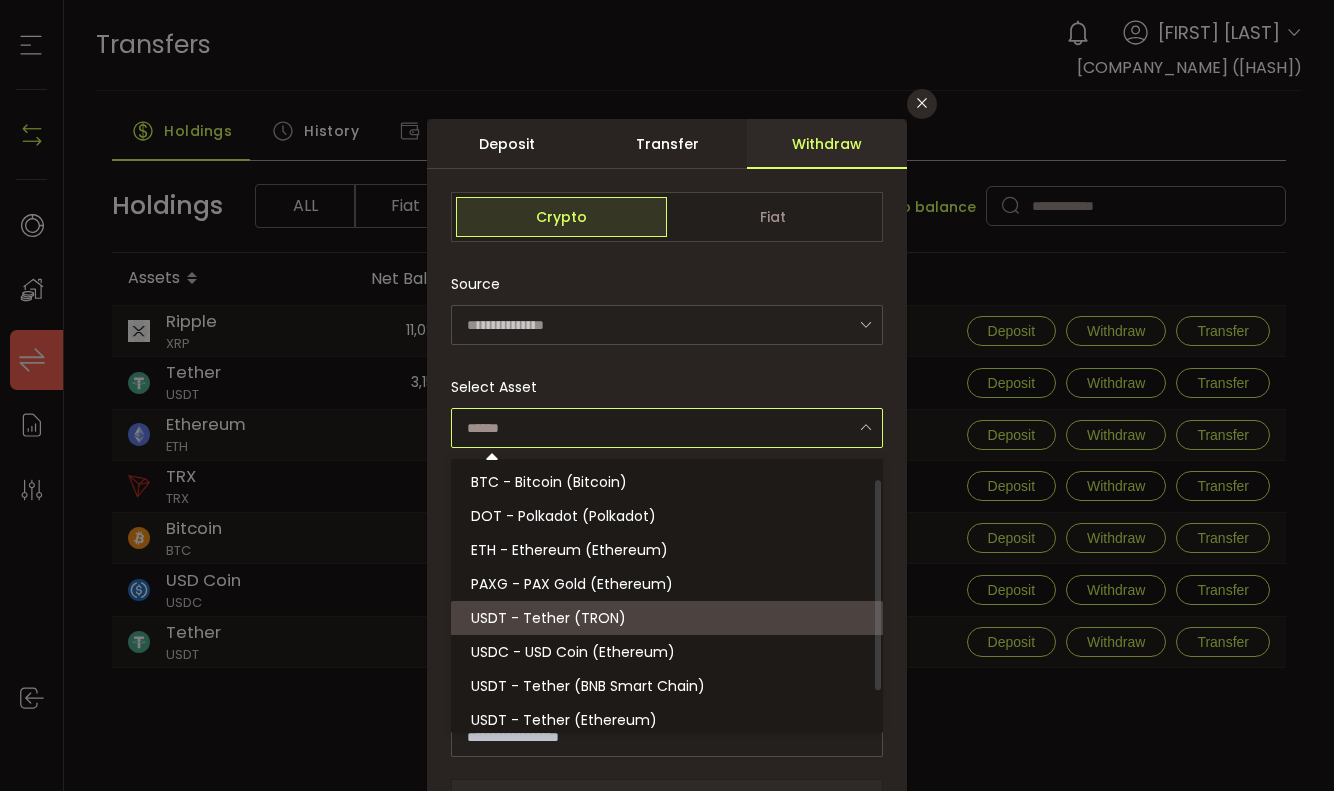 scroll, scrollTop: 78, scrollLeft: 0, axis: vertical 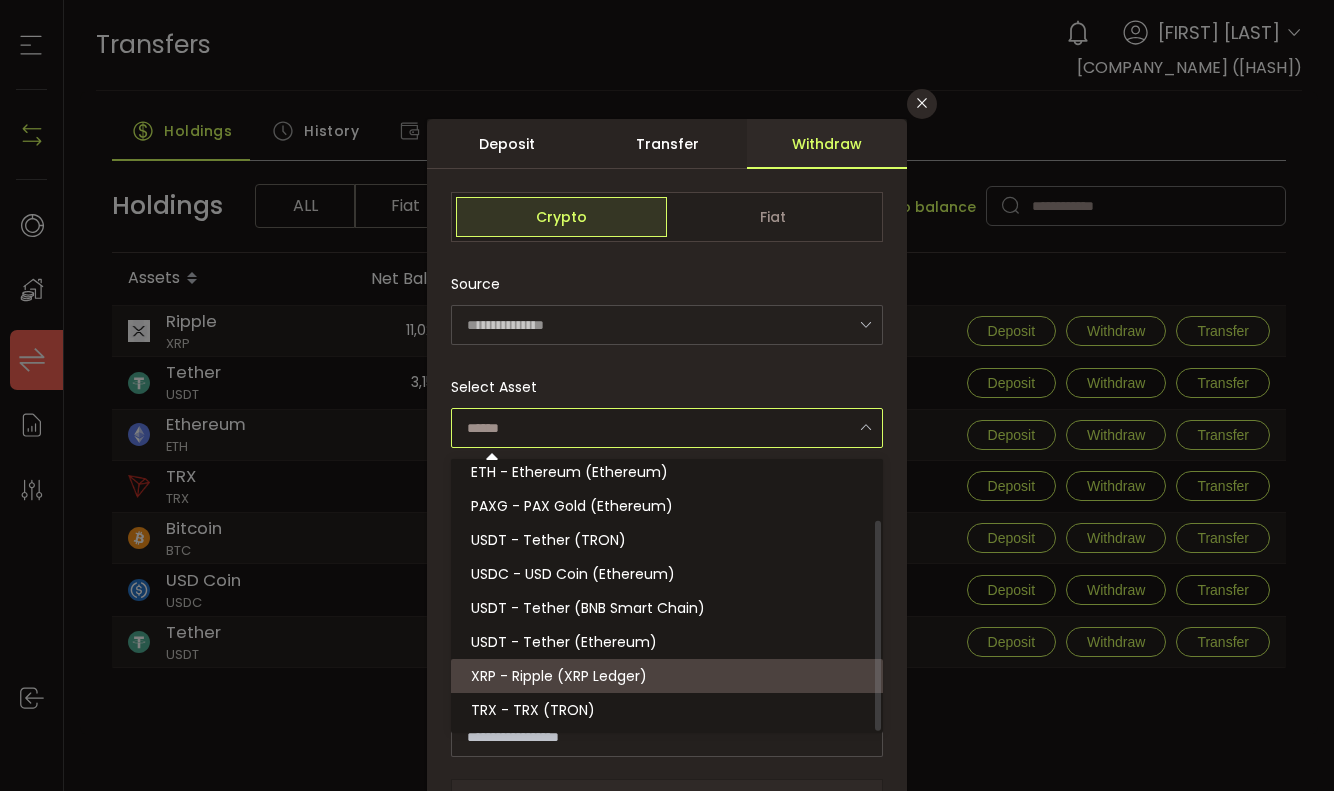 click on "XRP - Ripple (XRP Ledger)" at bounding box center [559, 676] 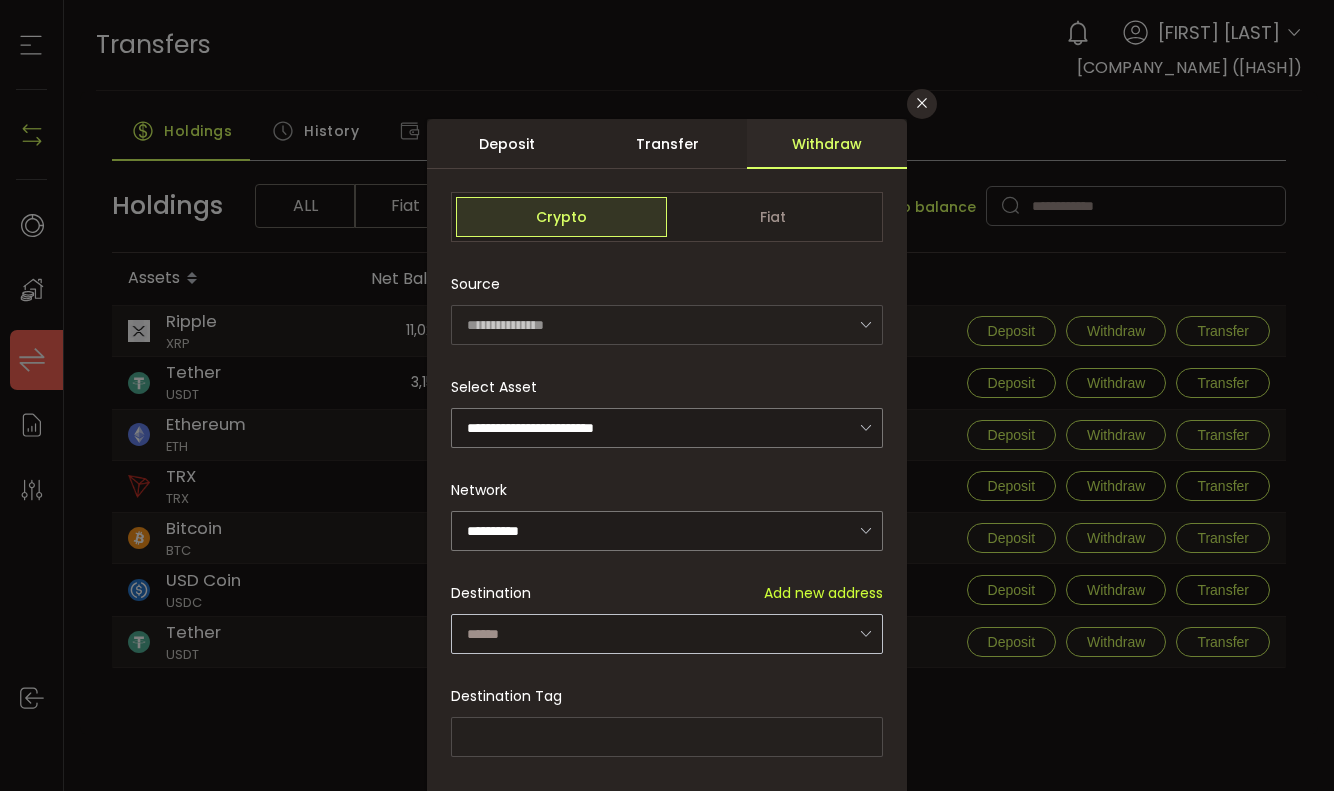 click at bounding box center [865, 633] 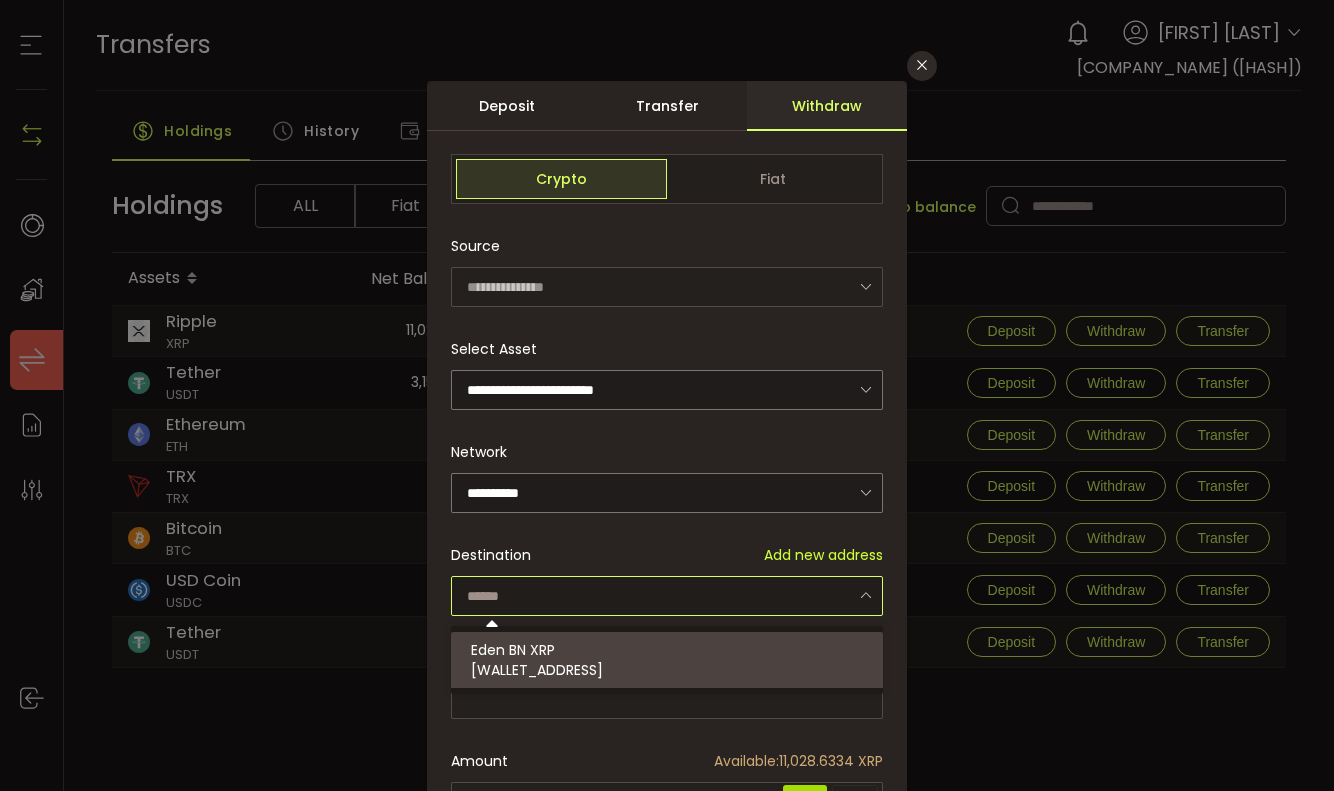 scroll, scrollTop: 43, scrollLeft: 0, axis: vertical 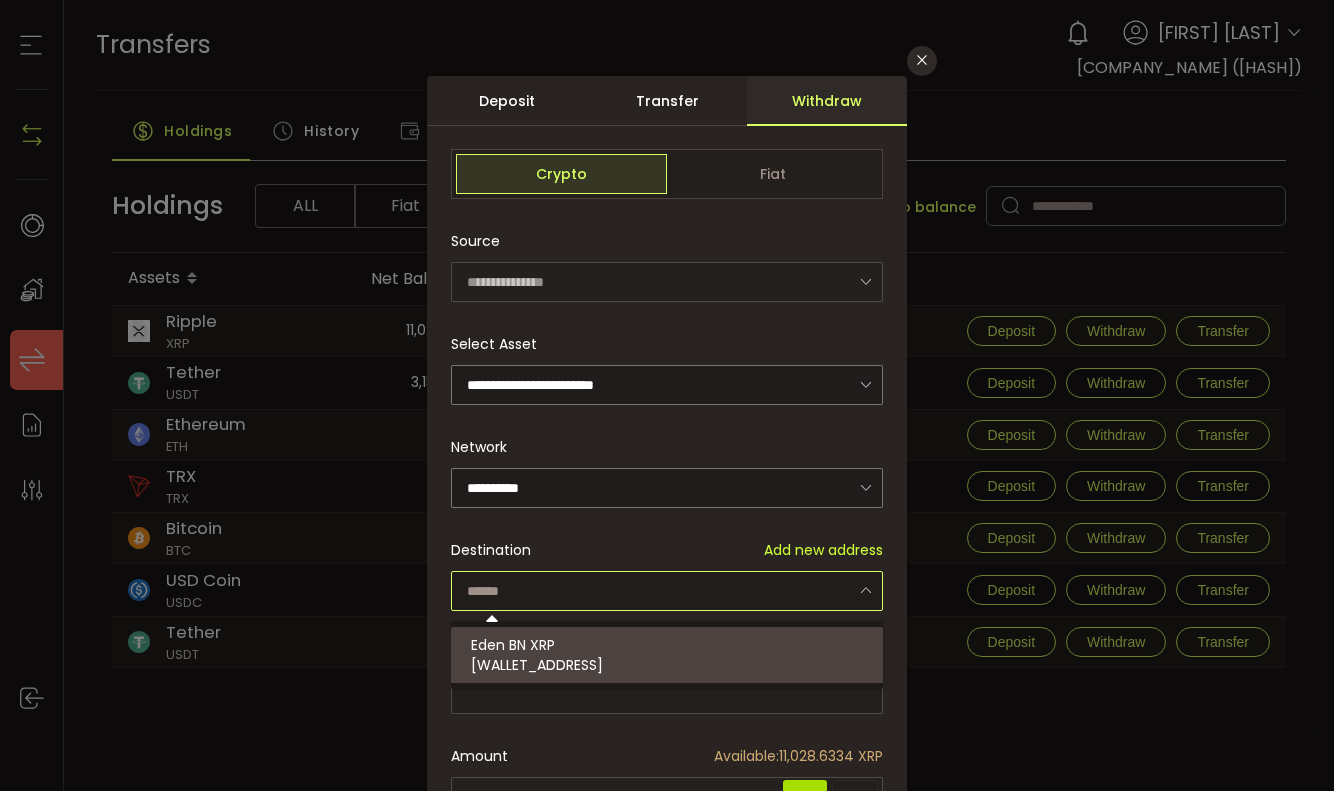 click on "**********" at bounding box center [667, 694] 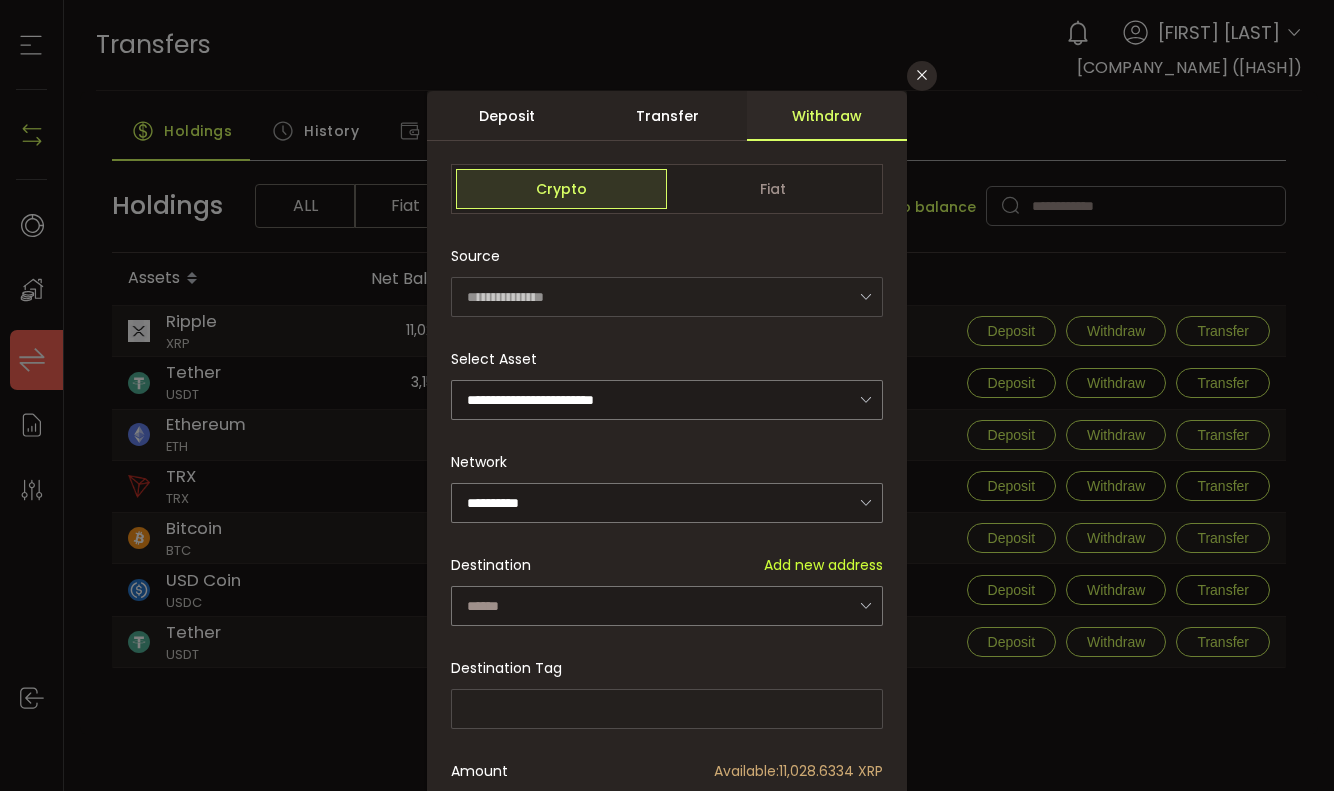 scroll, scrollTop: 25, scrollLeft: 0, axis: vertical 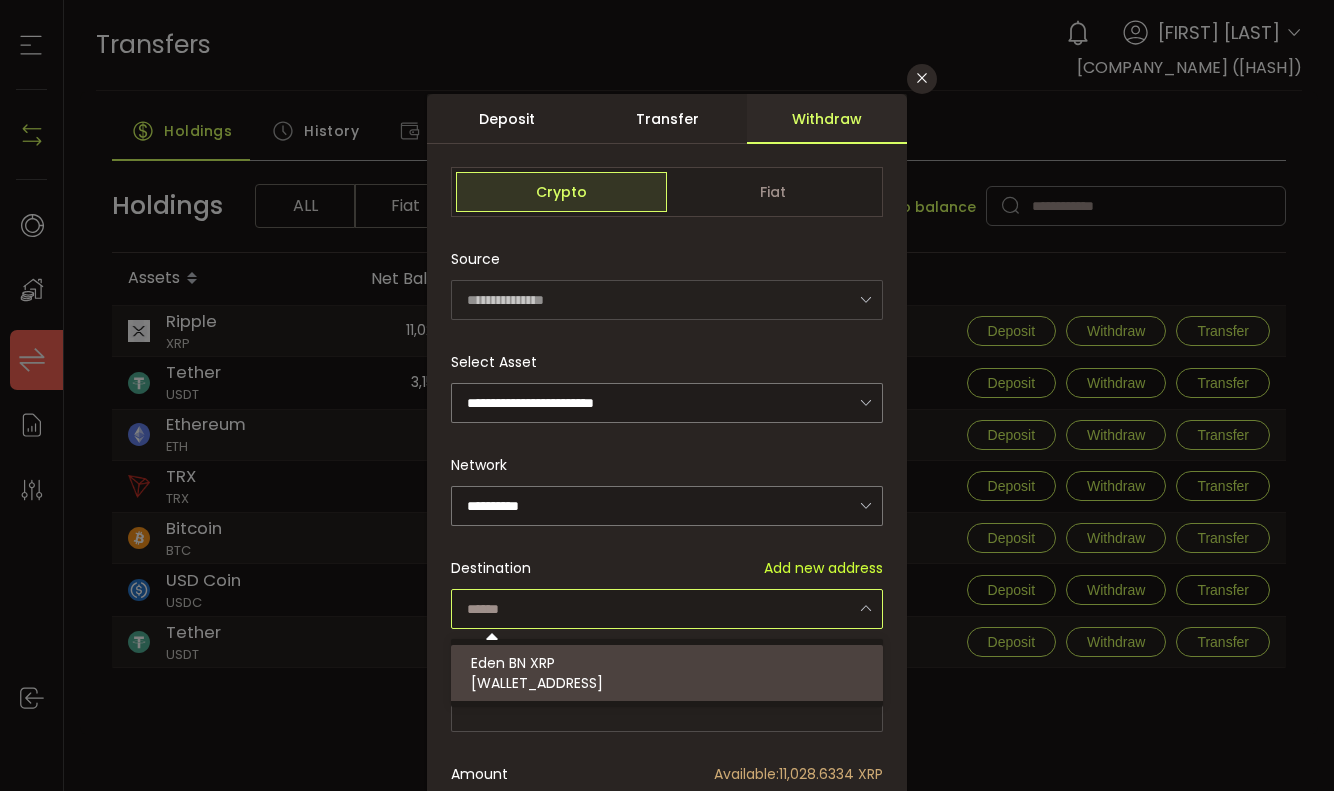 click at bounding box center (667, 609) 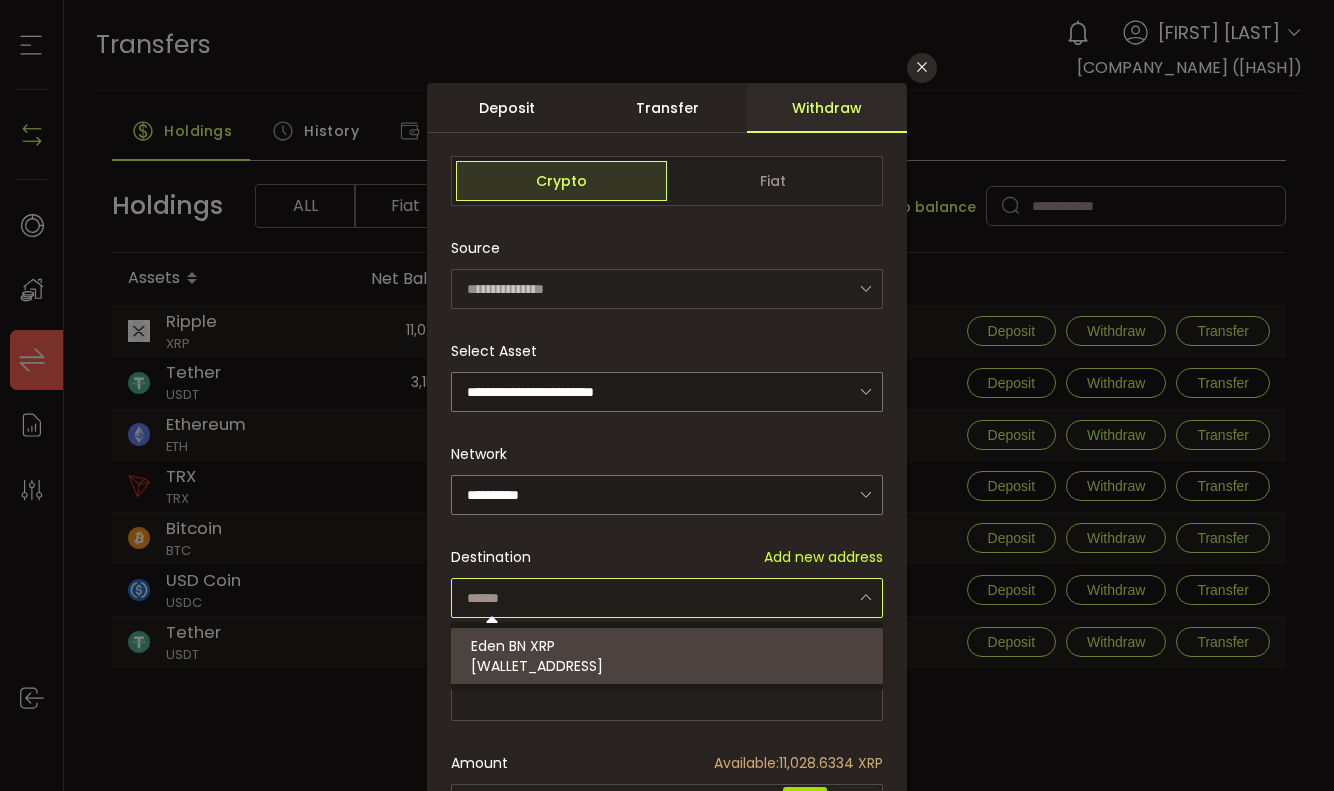 scroll, scrollTop: 43, scrollLeft: 0, axis: vertical 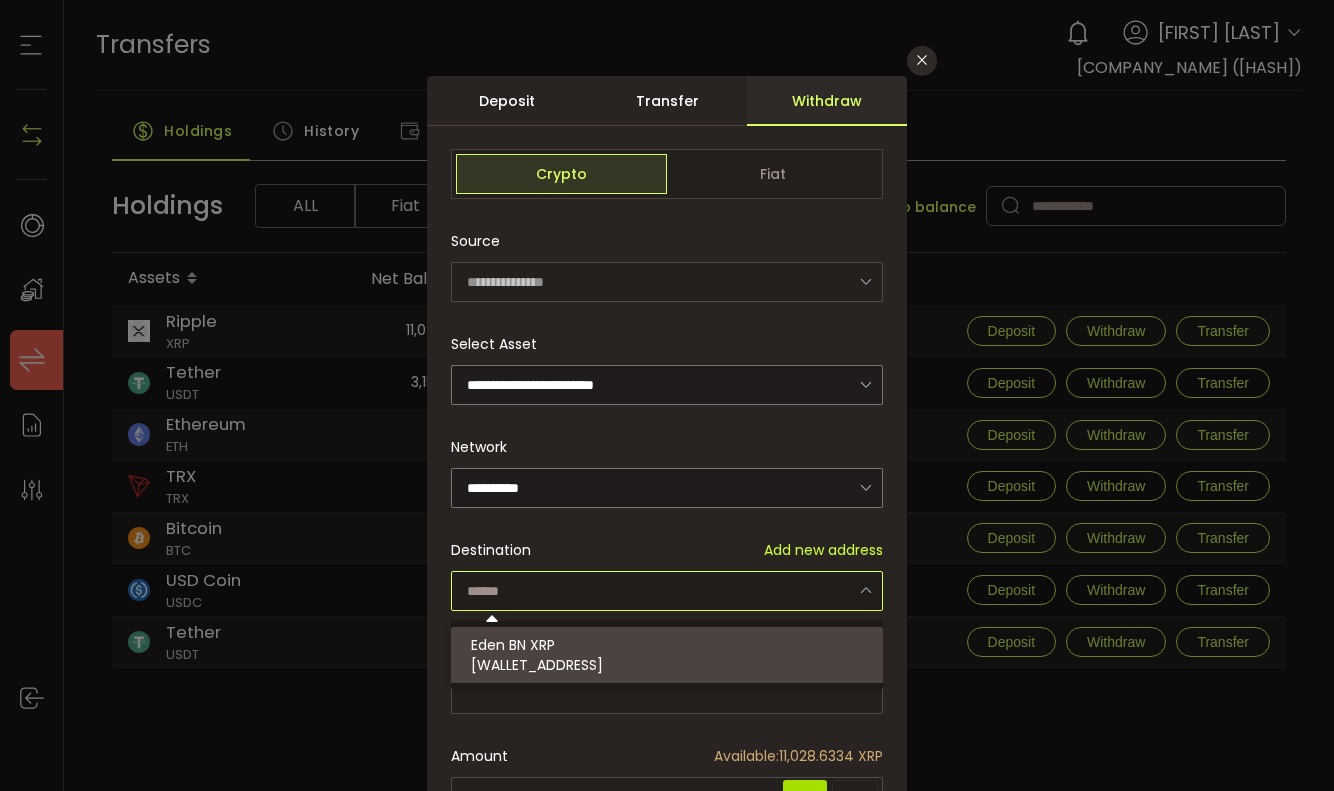 click on "Add new address" at bounding box center [823, 550] 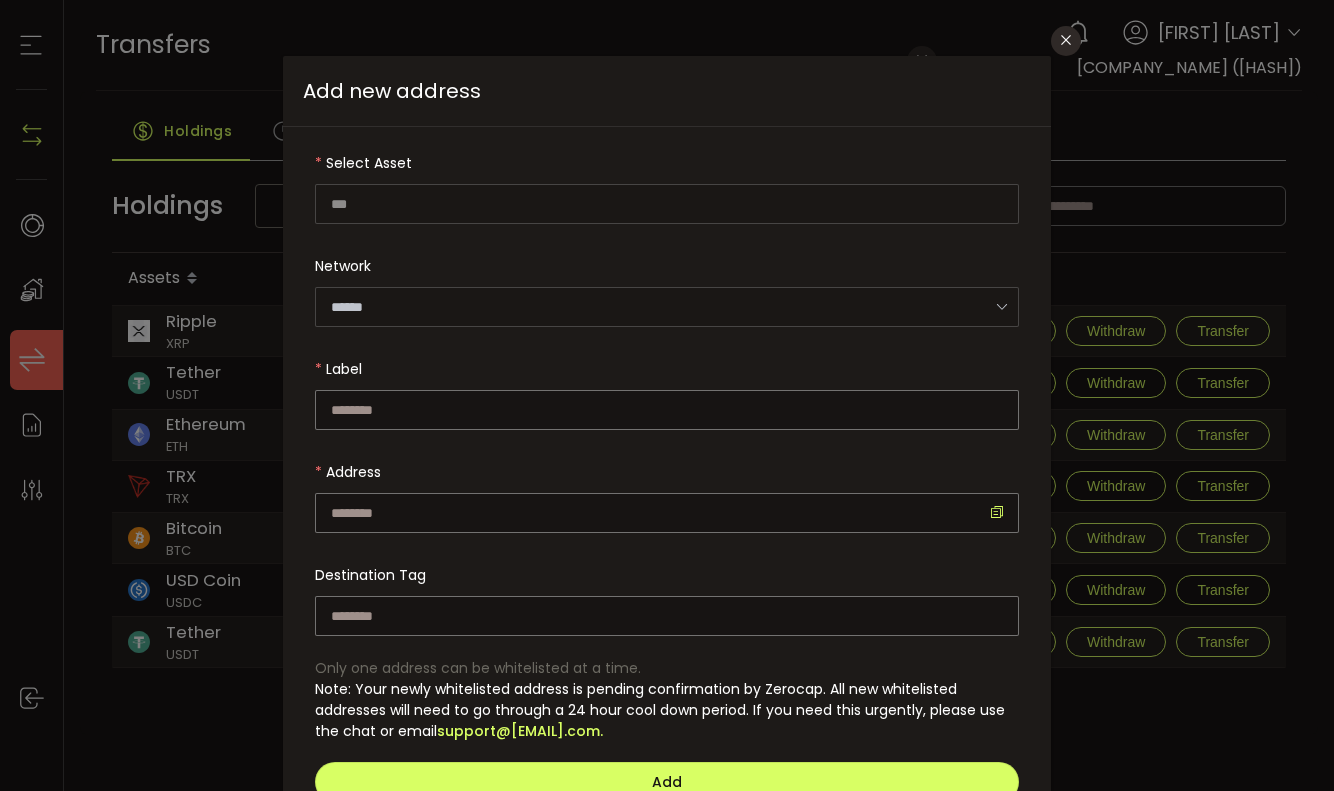type on "**********" 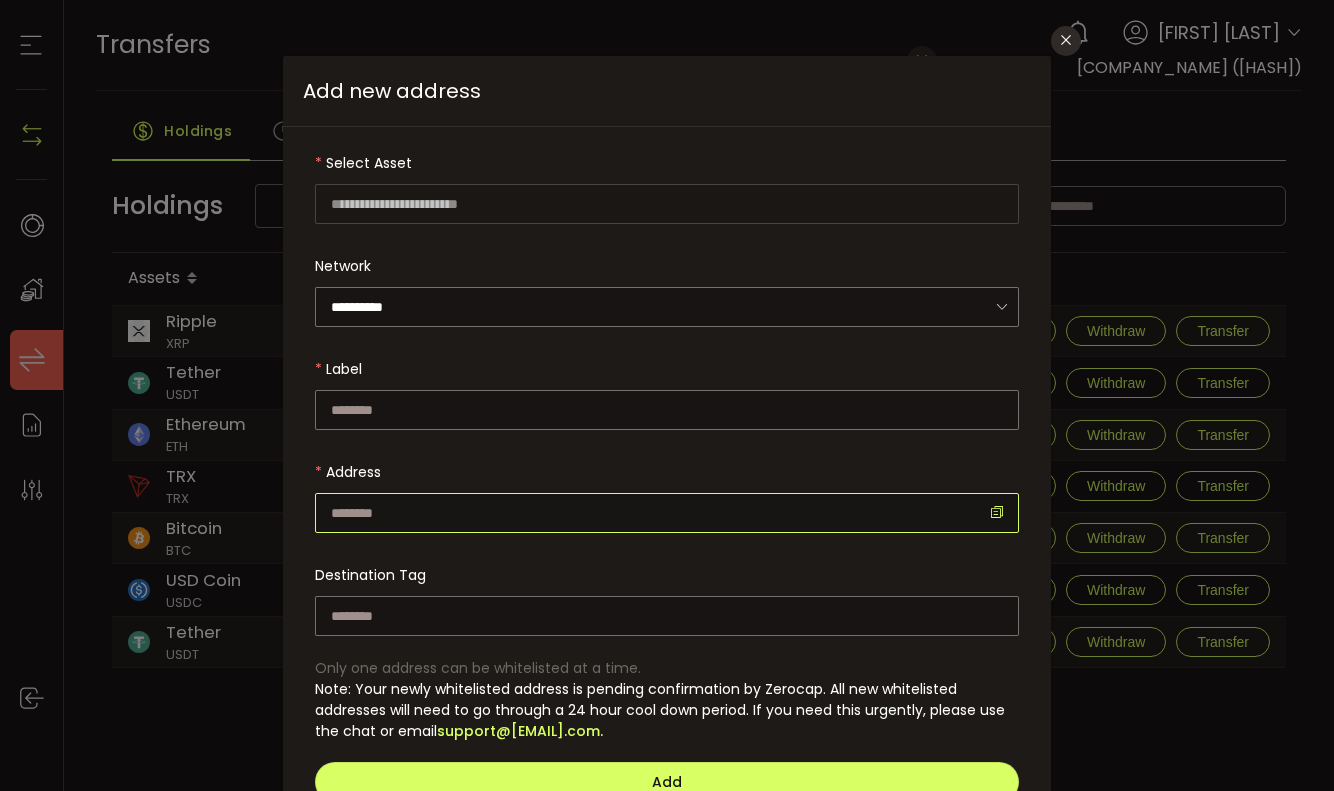 click at bounding box center (667, 513) 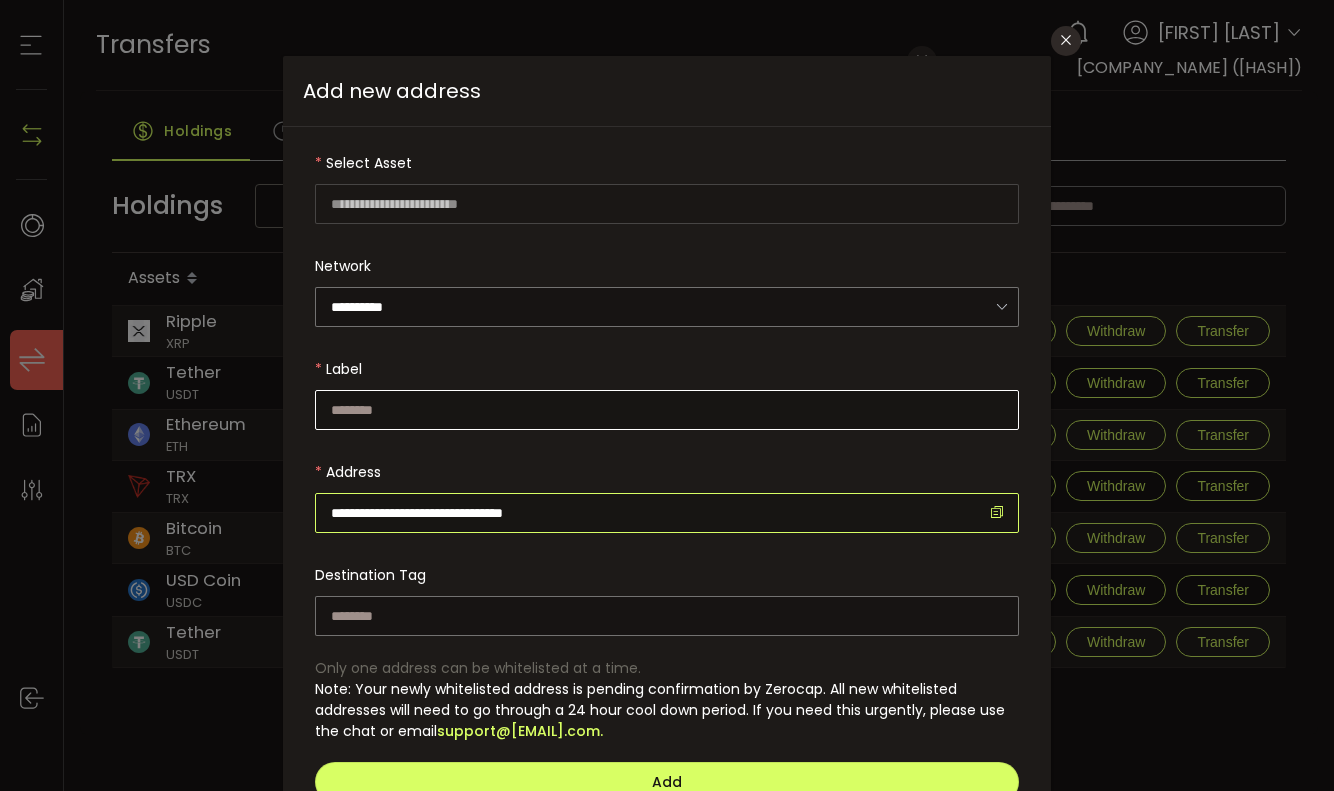 type on "**********" 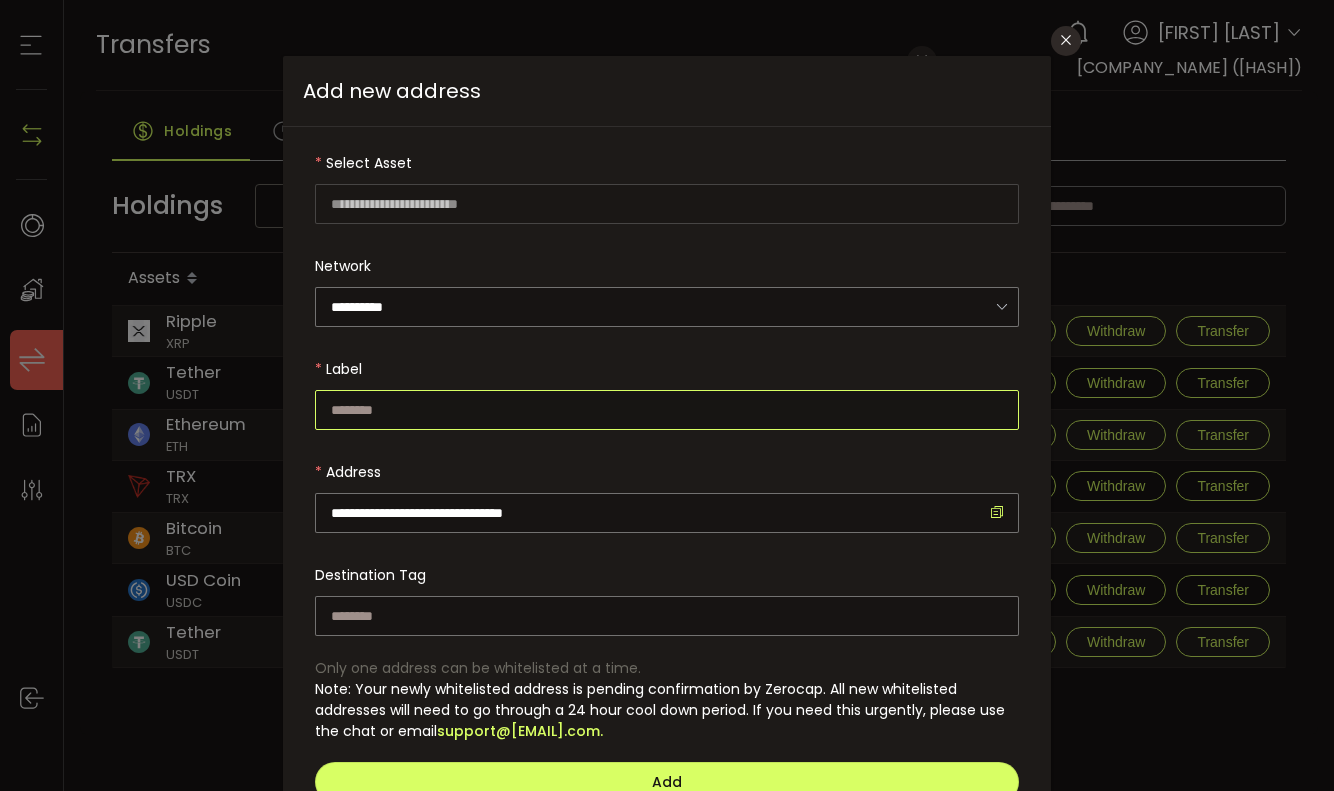 click at bounding box center [667, 410] 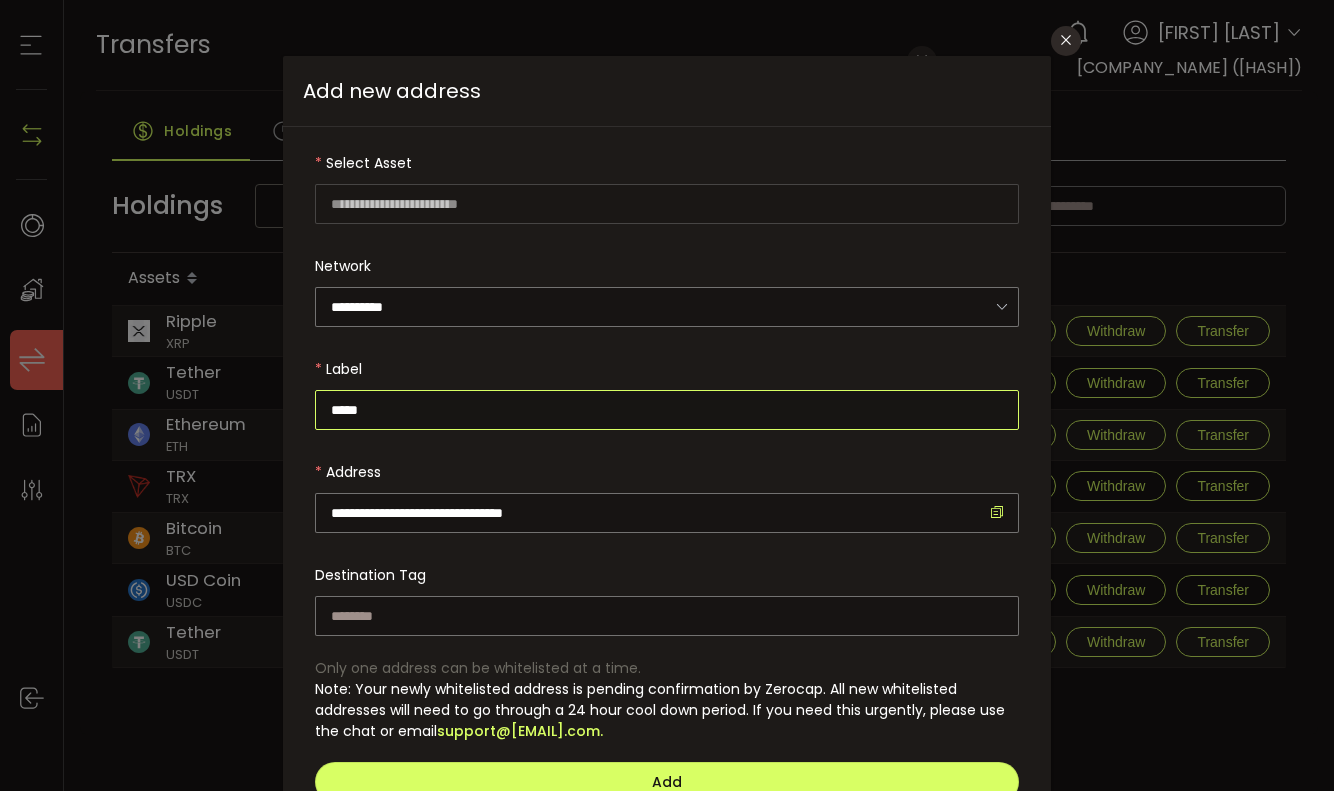 type on "******" 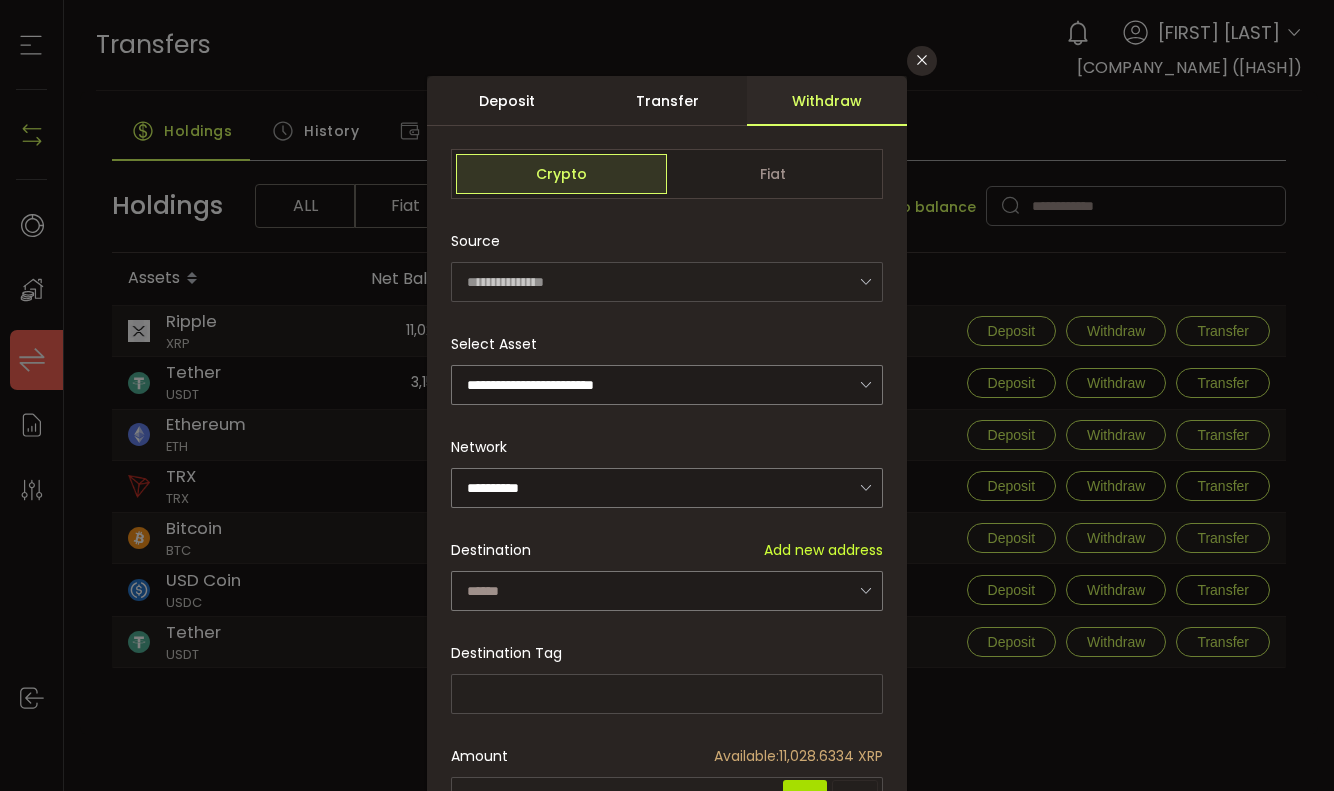 click on "**********" at bounding box center [667, 395] 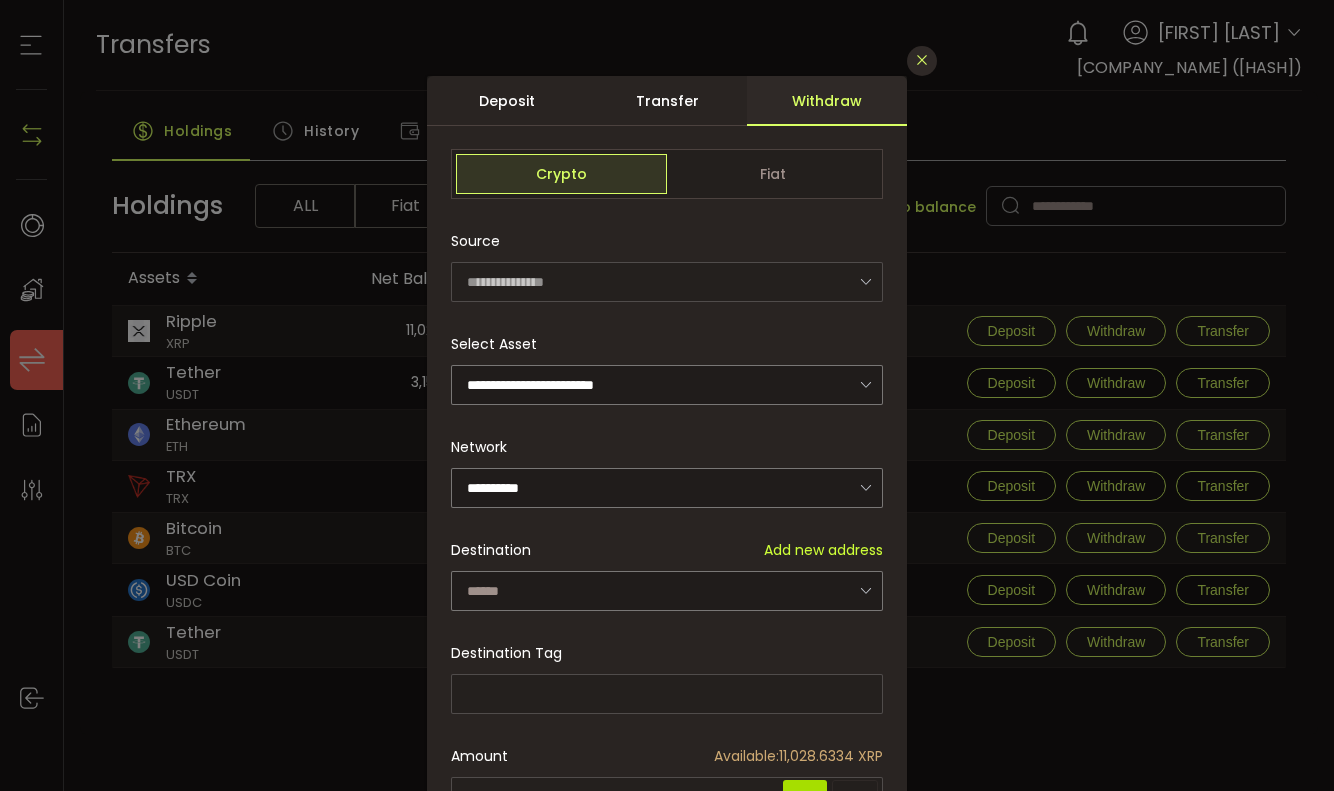 click at bounding box center (922, 60) 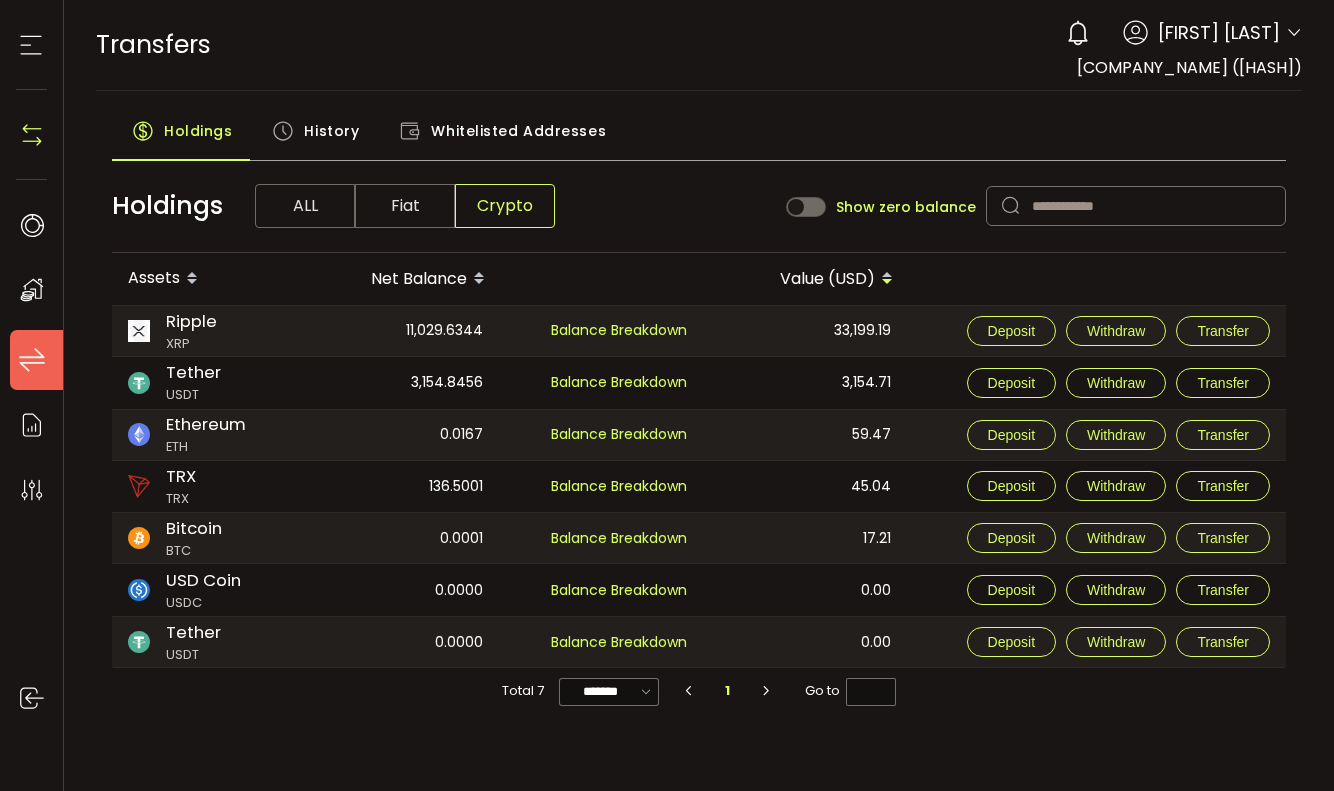click at bounding box center (32, 135) 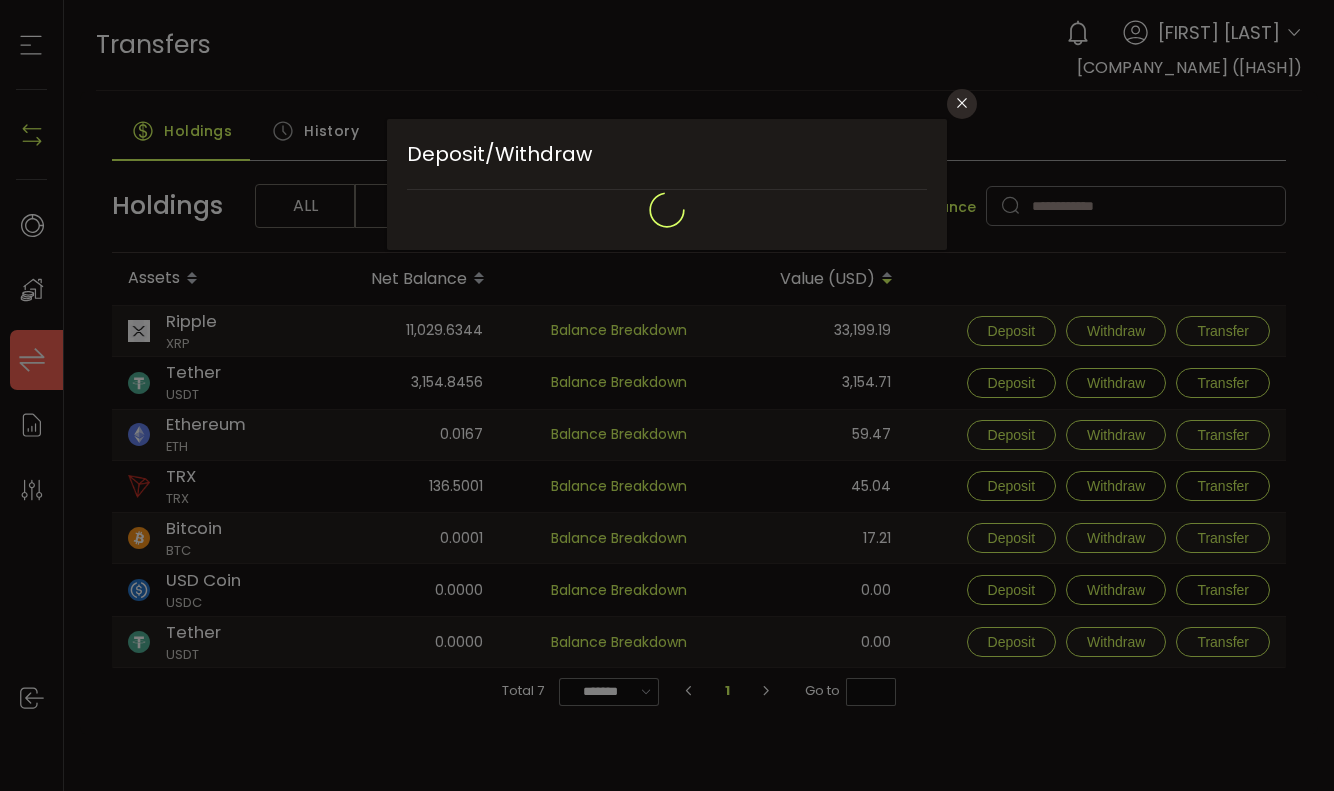 type on "**********" 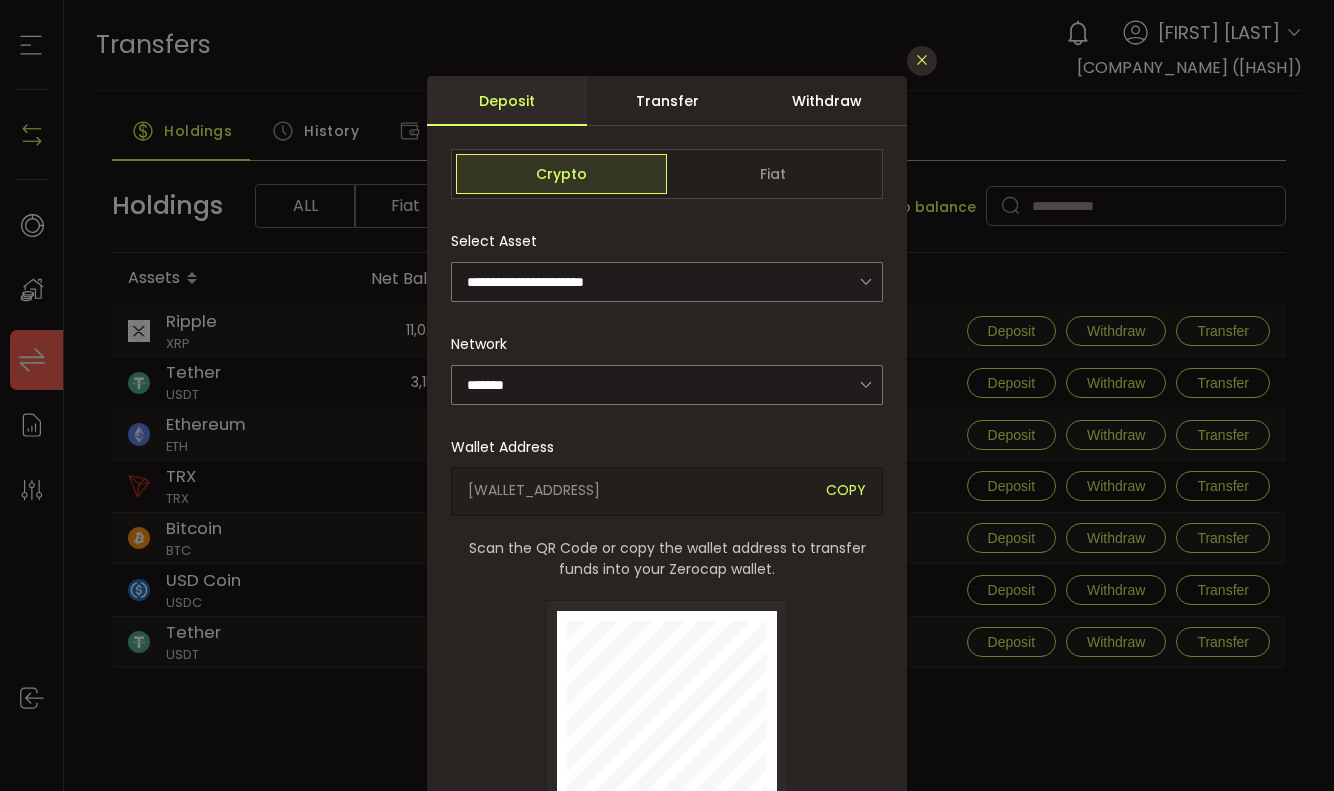 click at bounding box center [922, 60] 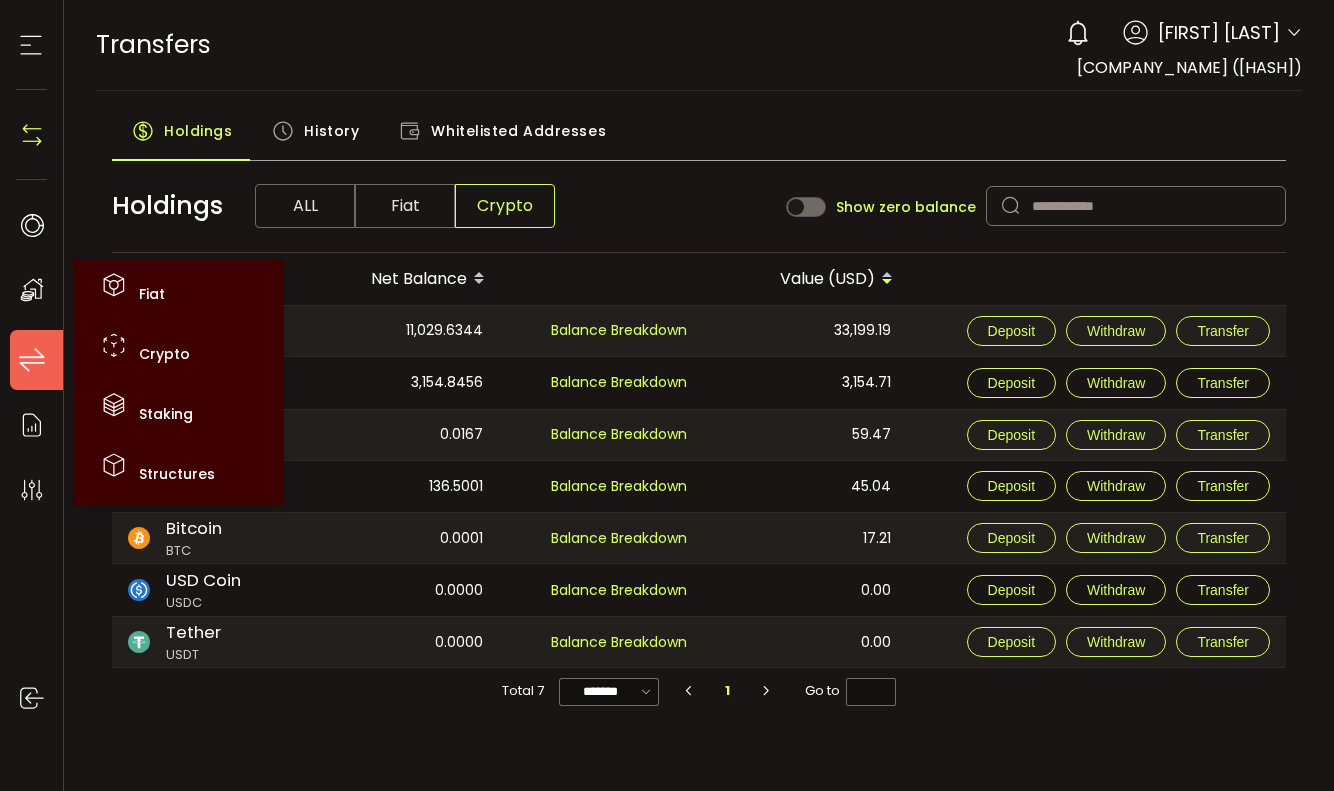 click 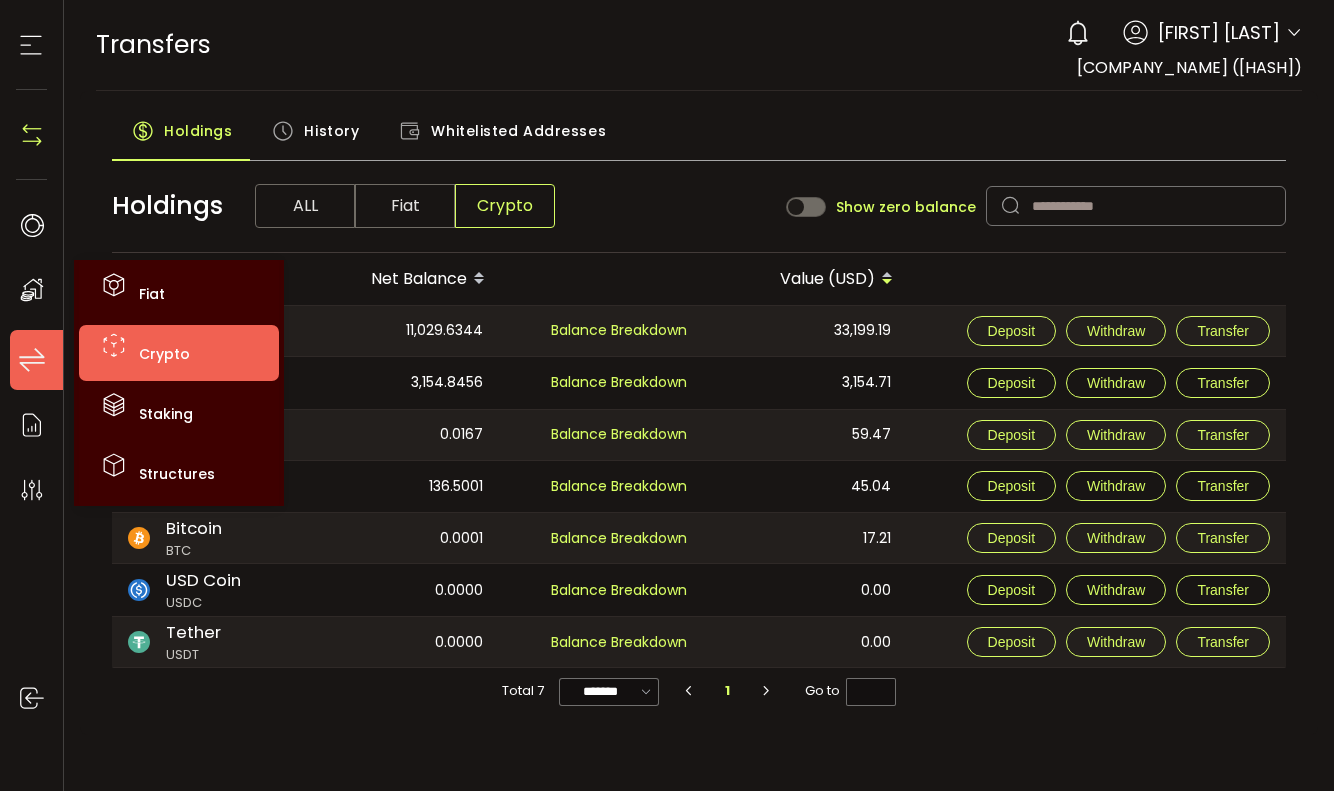 click on "Crypto" at bounding box center [164, 354] 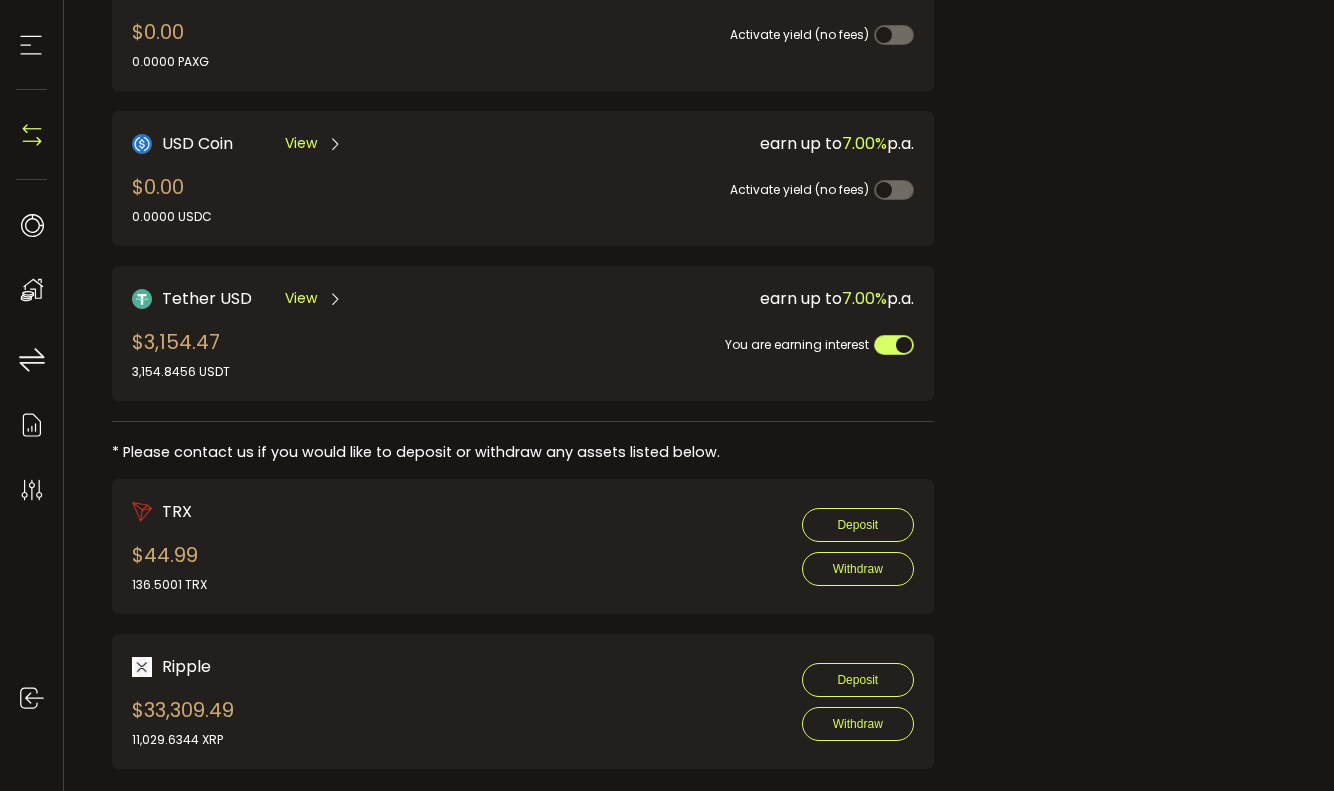 scroll, scrollTop: 712, scrollLeft: 0, axis: vertical 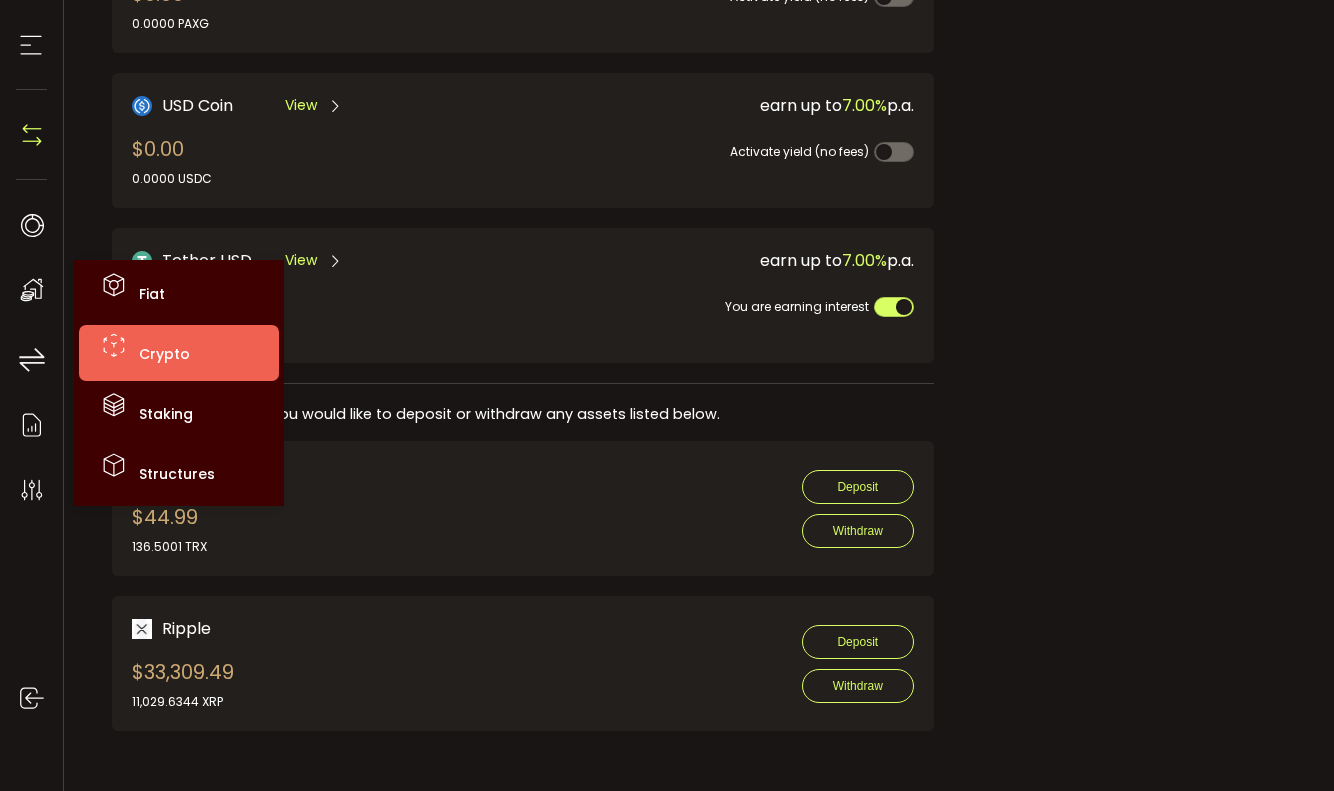 click on "Crypto" at bounding box center [164, 354] 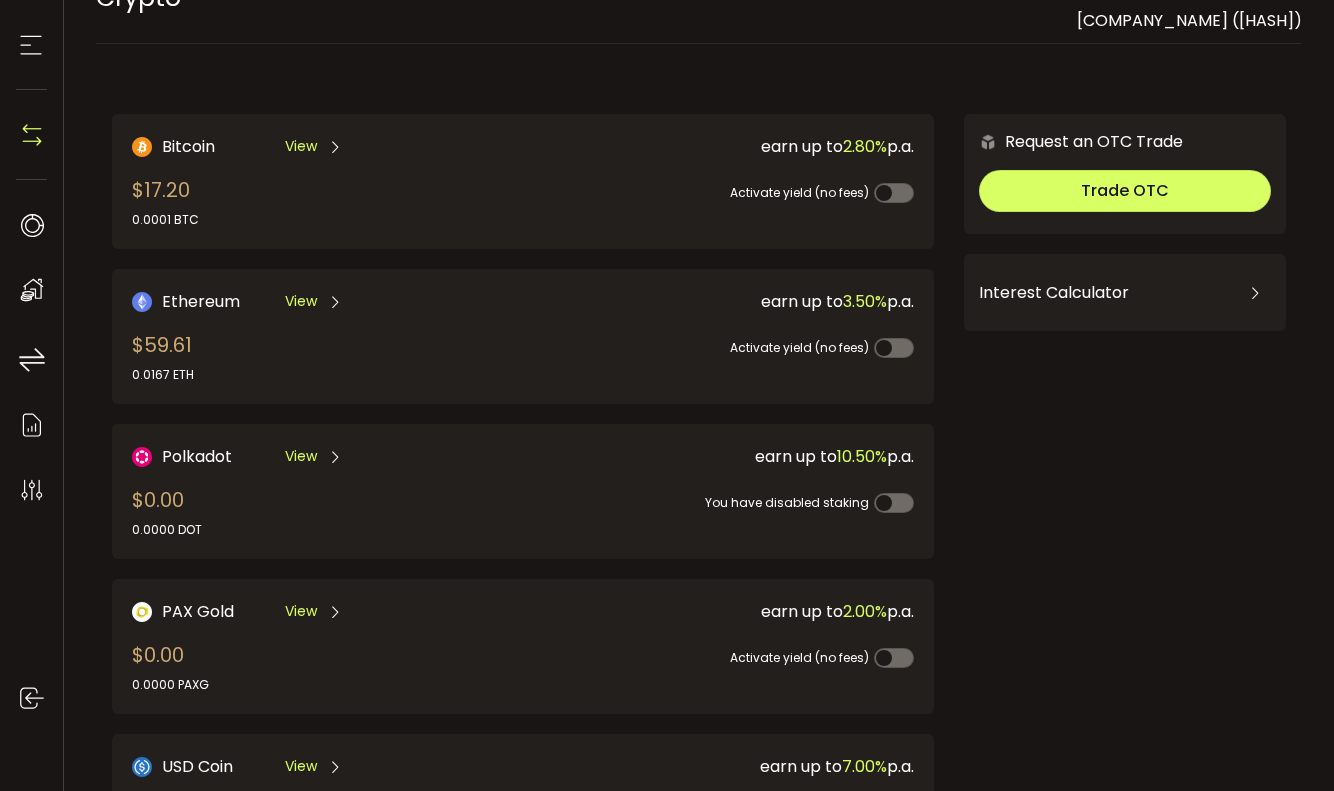 scroll, scrollTop: 0, scrollLeft: 0, axis: both 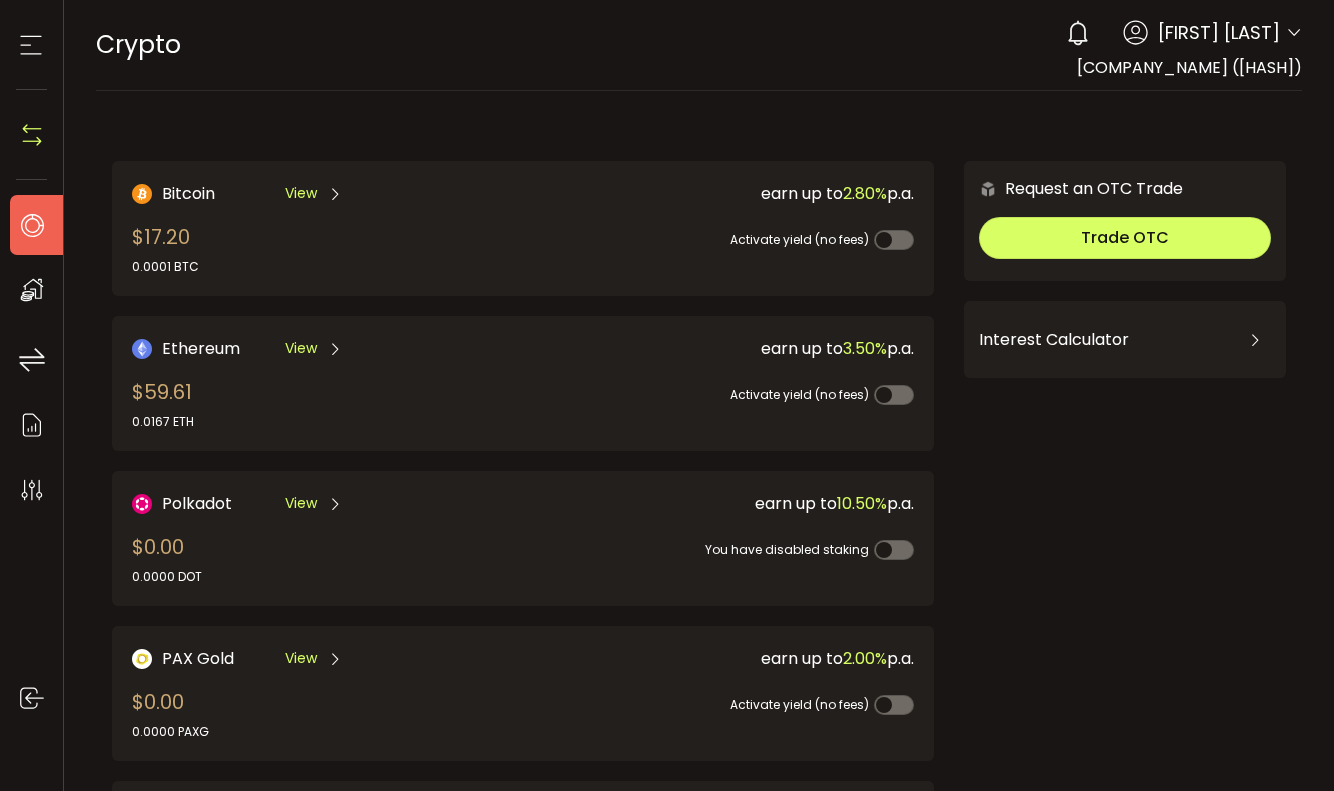 click 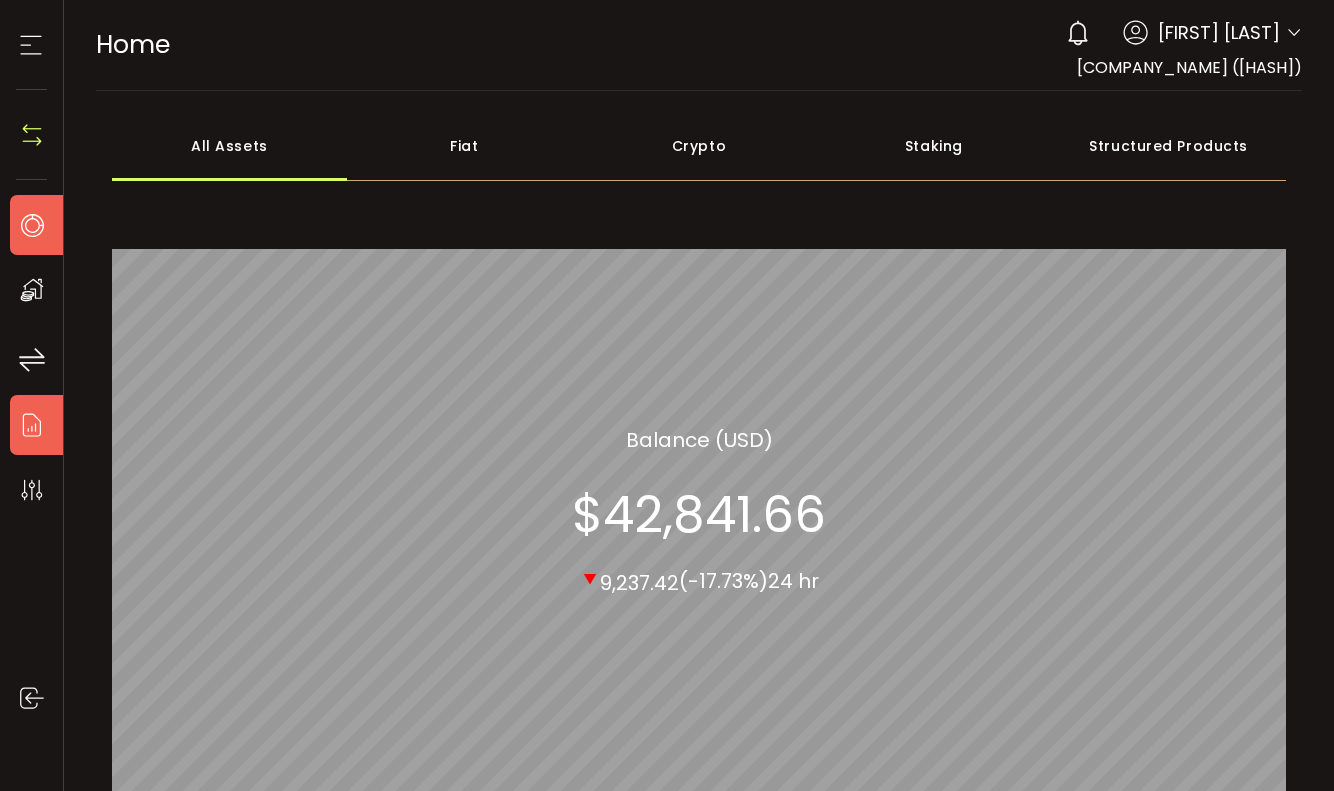 click 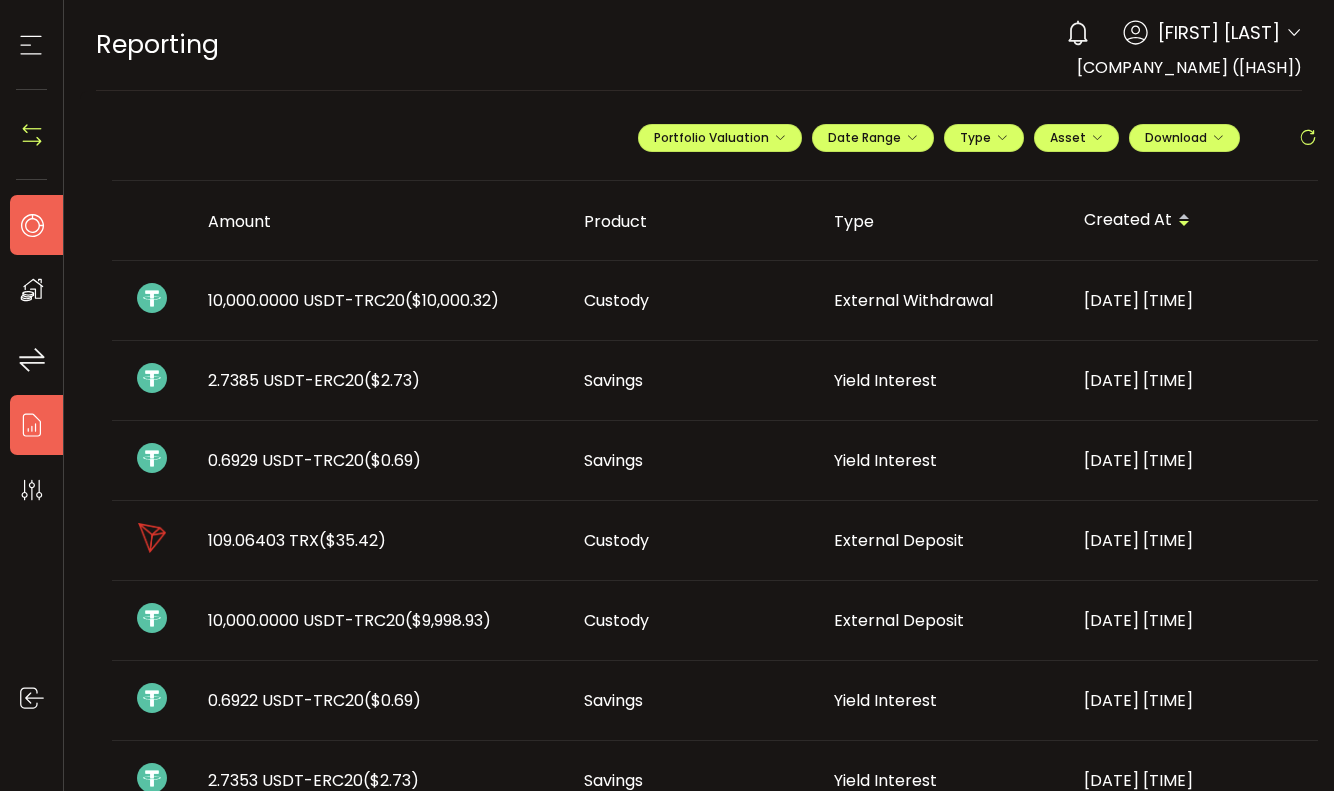 click 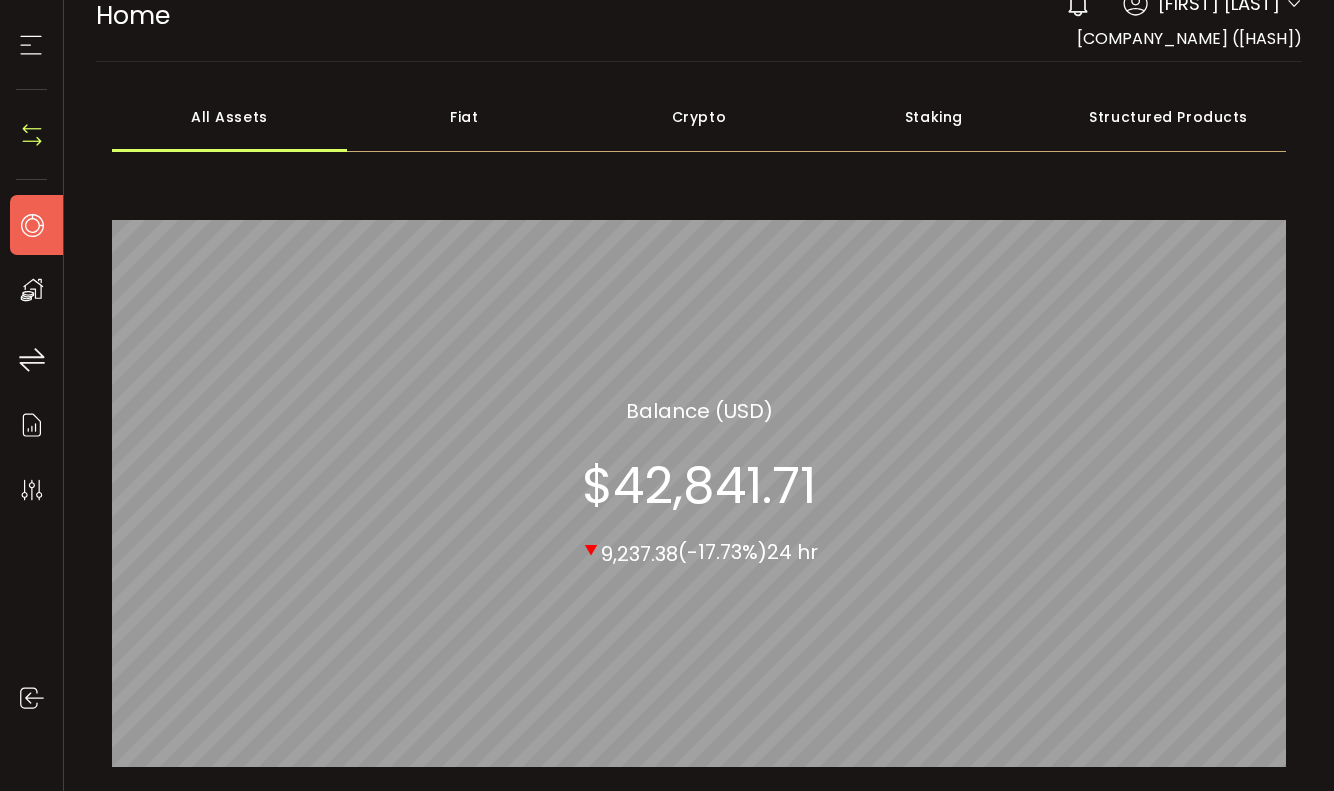 scroll, scrollTop: 0, scrollLeft: 0, axis: both 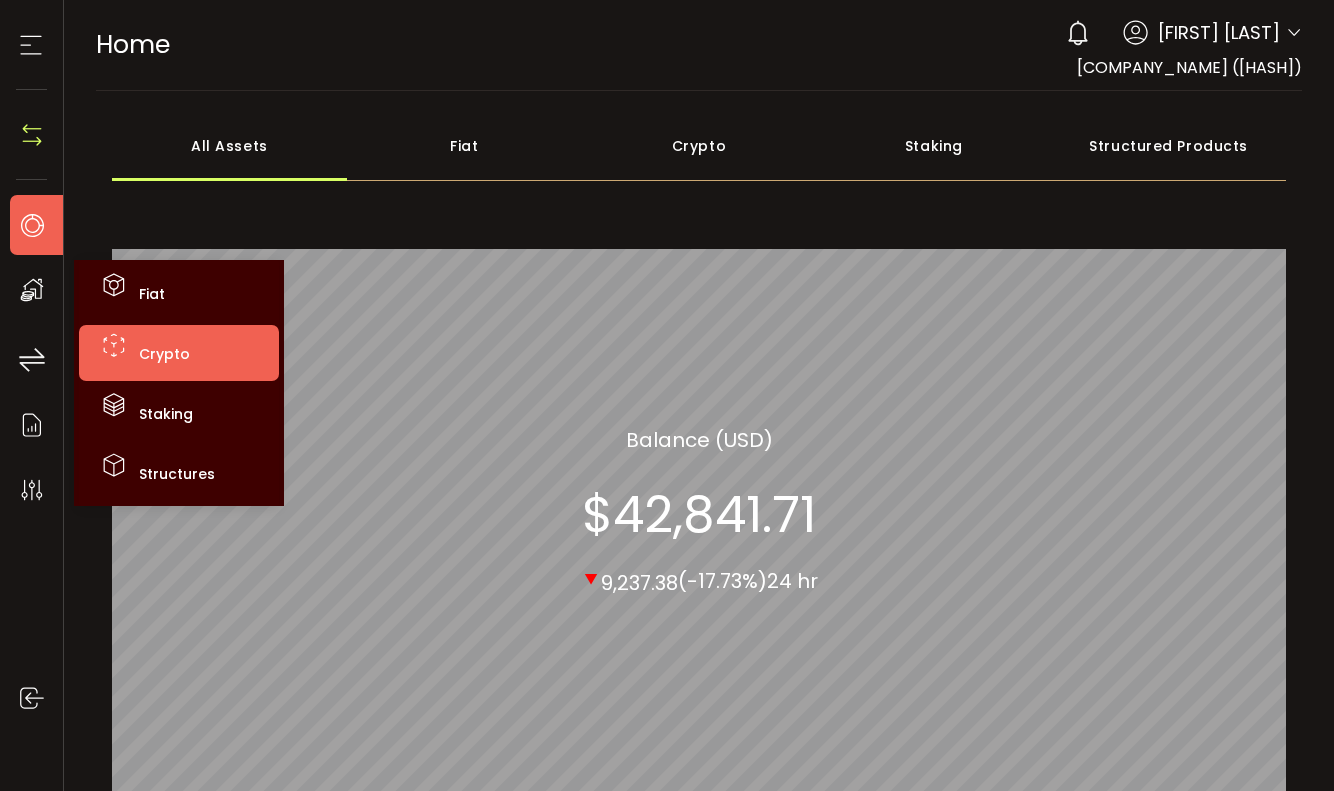 click on "Crypto" at bounding box center (164, 354) 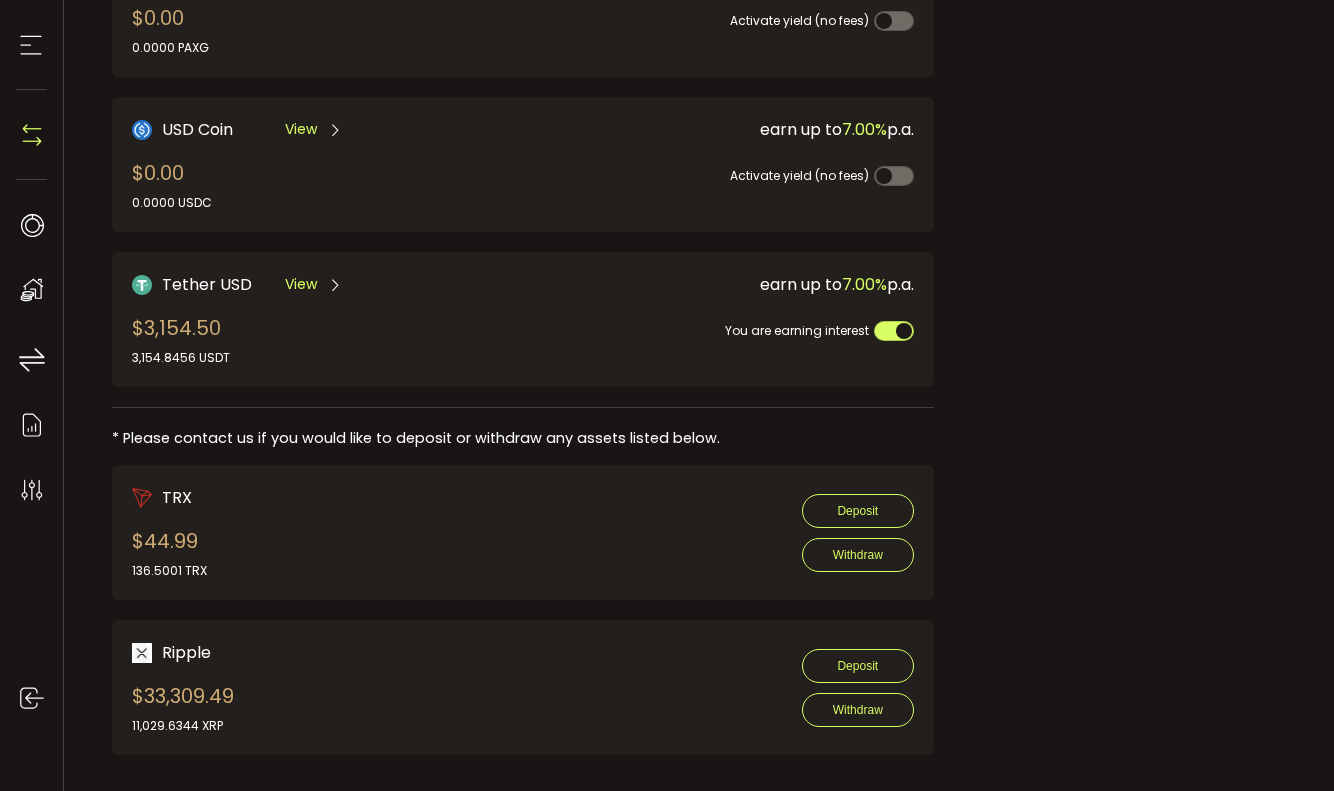 scroll, scrollTop: 712, scrollLeft: 0, axis: vertical 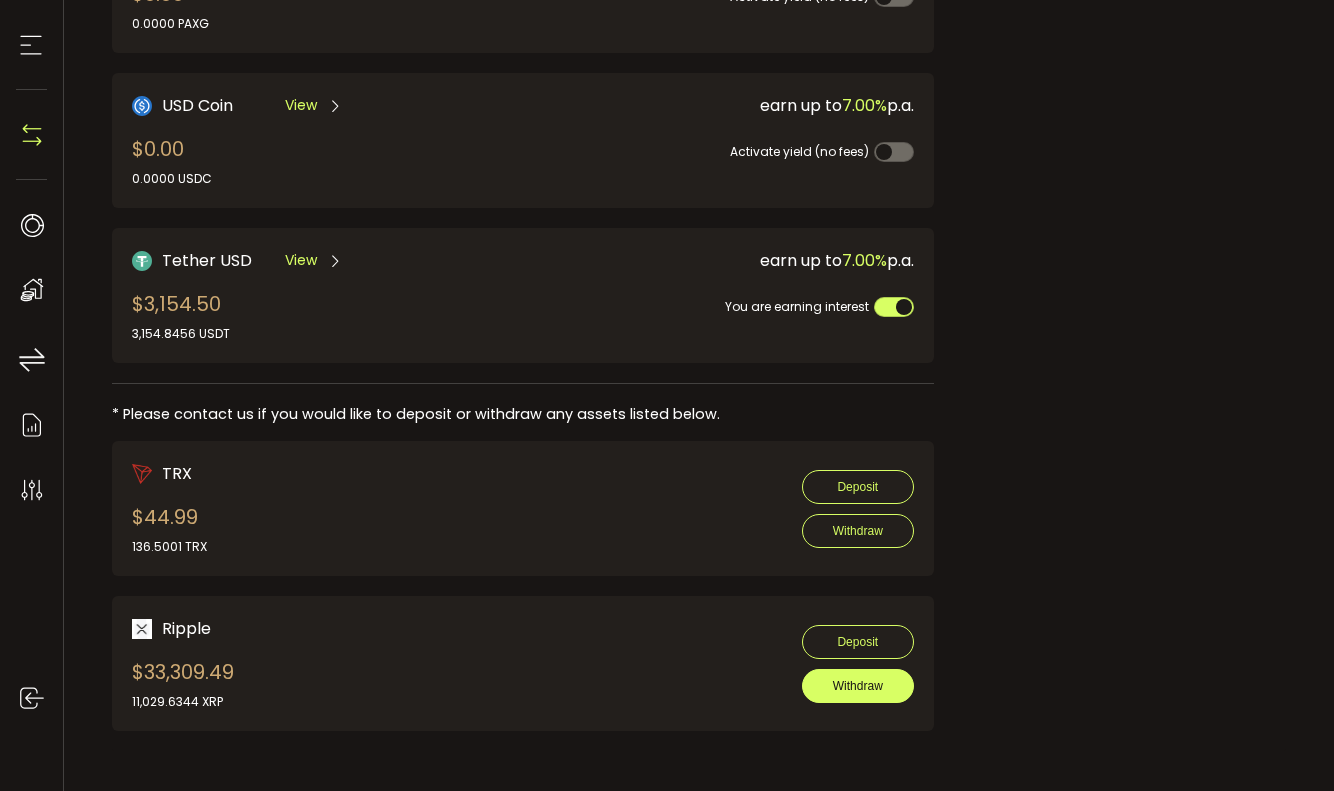 click on "Withdraw" at bounding box center (858, 686) 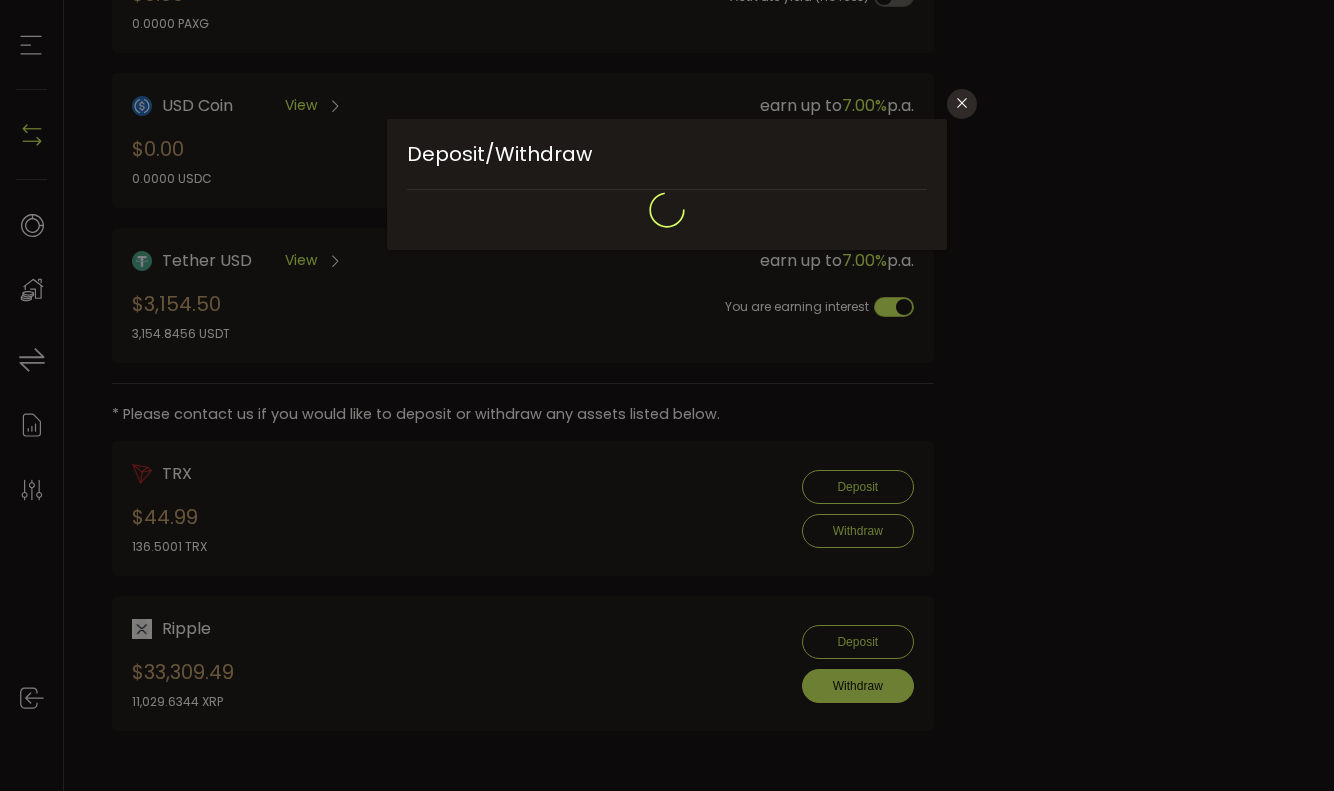 type on "**********" 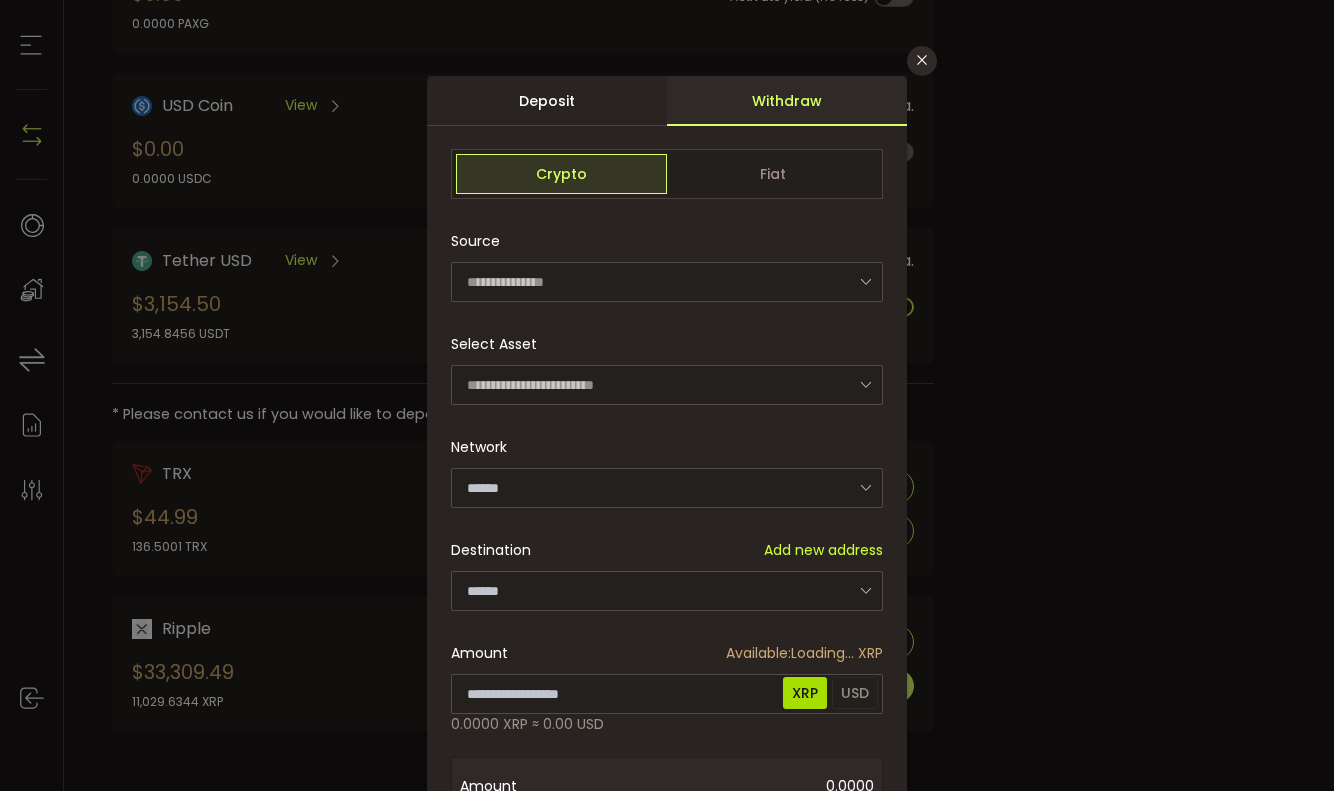 type on "**********" 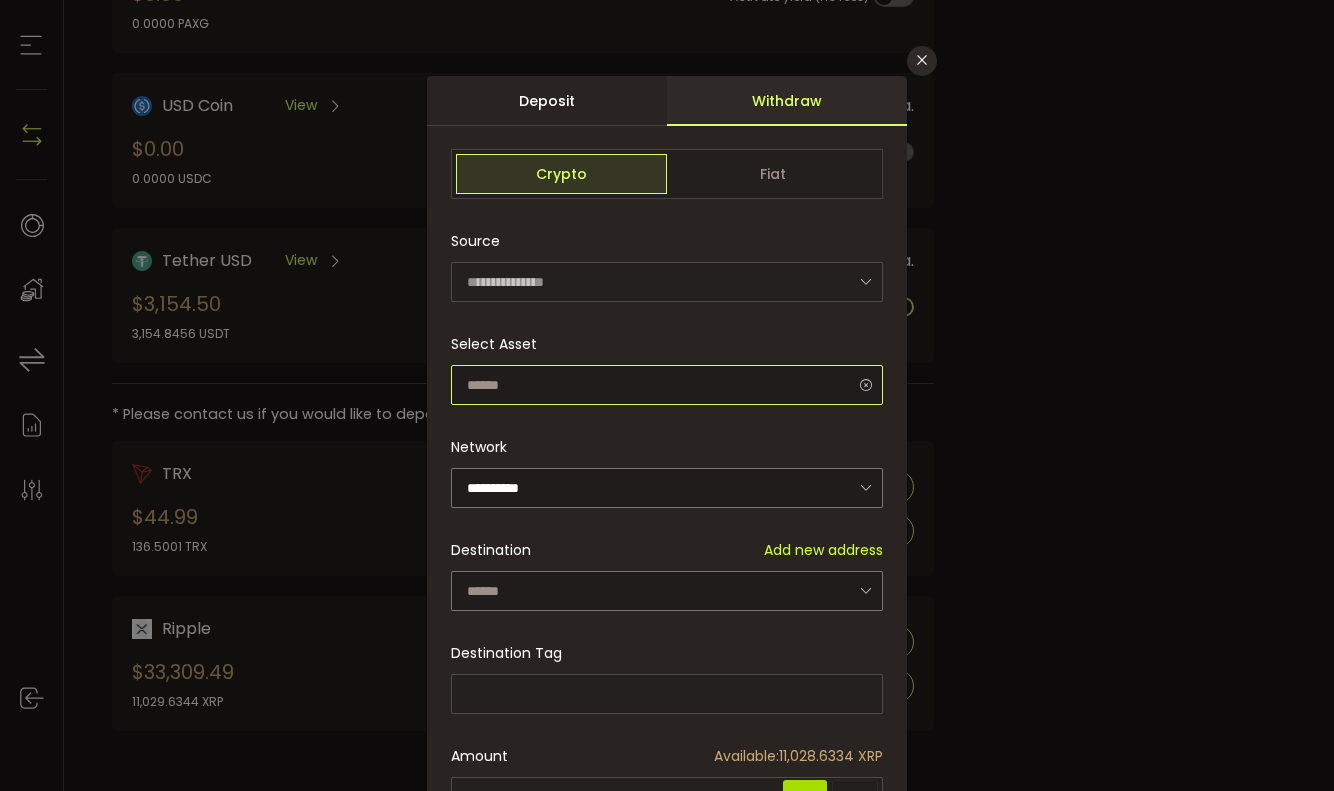 scroll, scrollTop: 38, scrollLeft: 0, axis: vertical 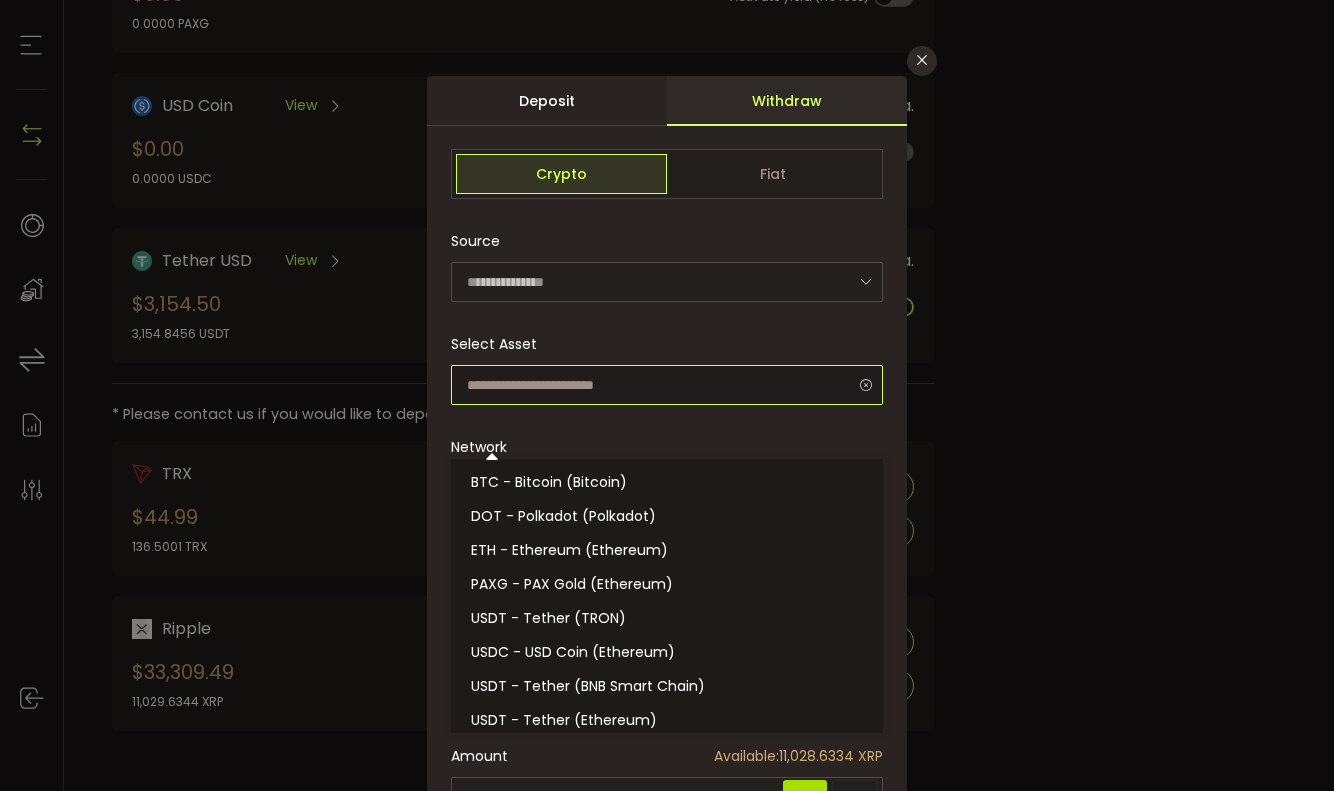 click at bounding box center [667, 385] 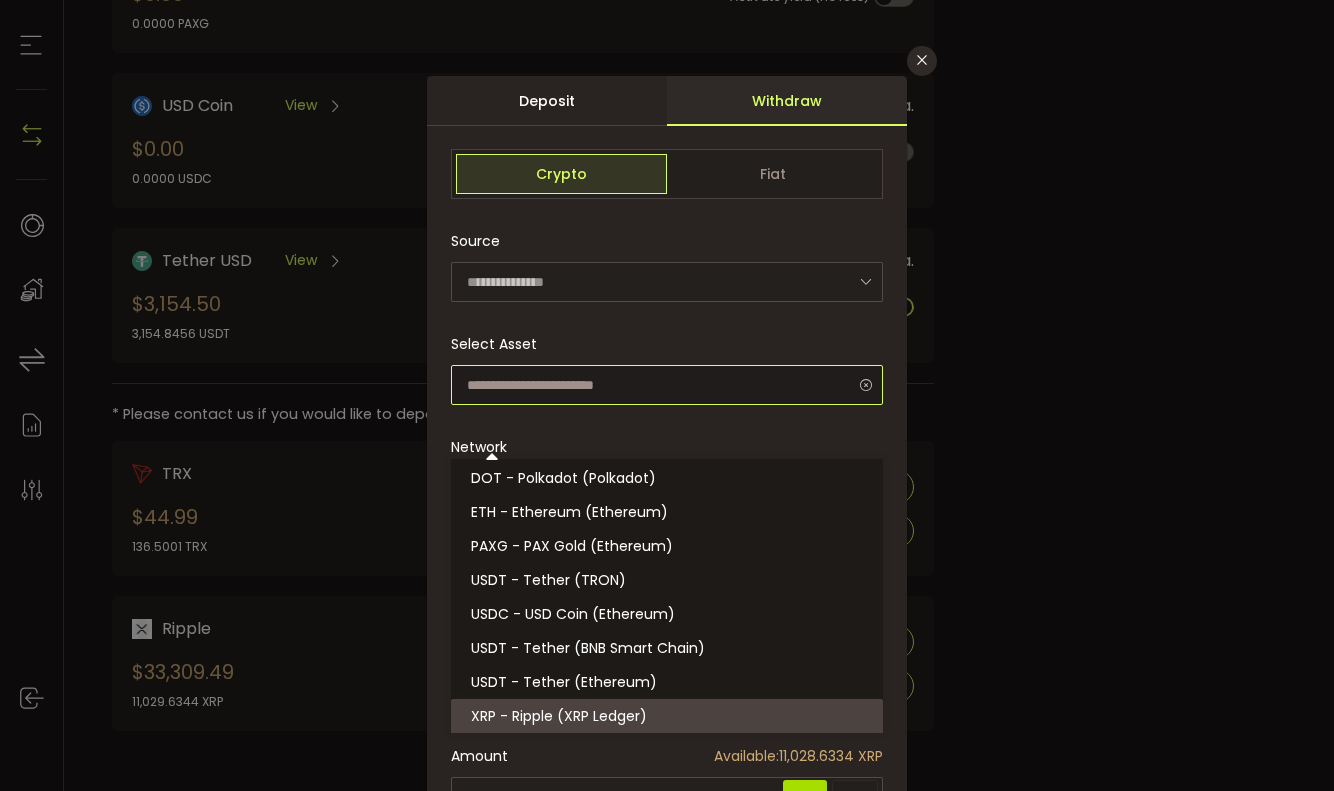 click at bounding box center [667, 385] 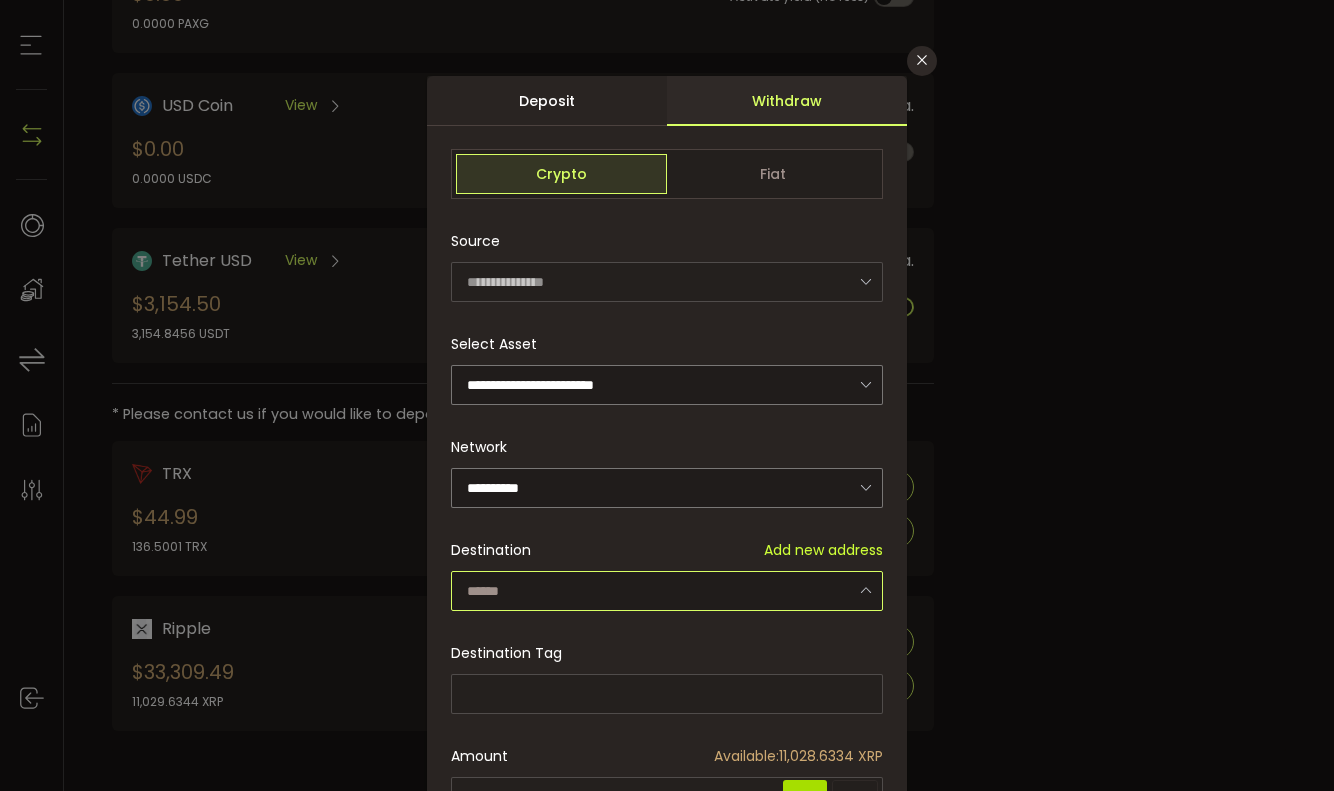 click at bounding box center (667, 591) 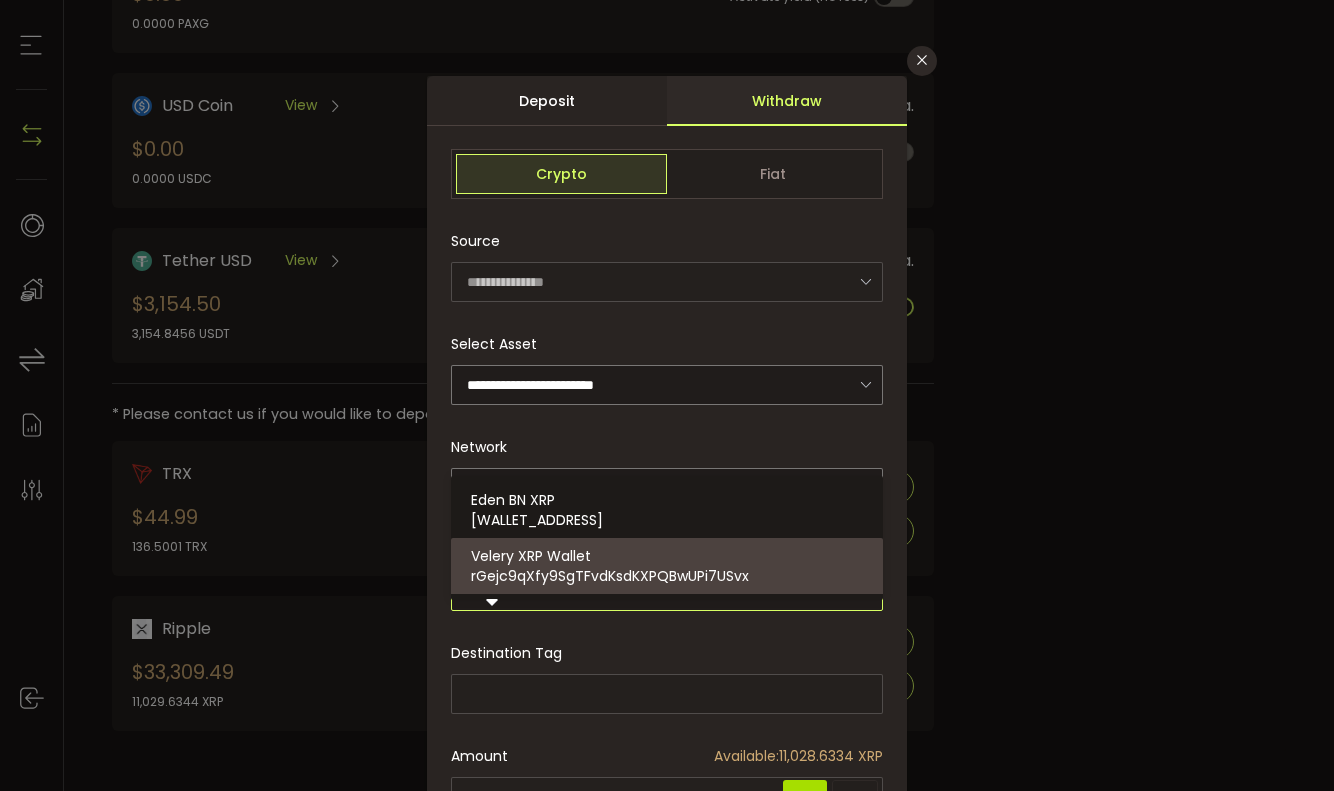 click on "rGejc9qXfy9SgTFvdKsdKXPQBwUPi7USvx" at bounding box center [610, 576] 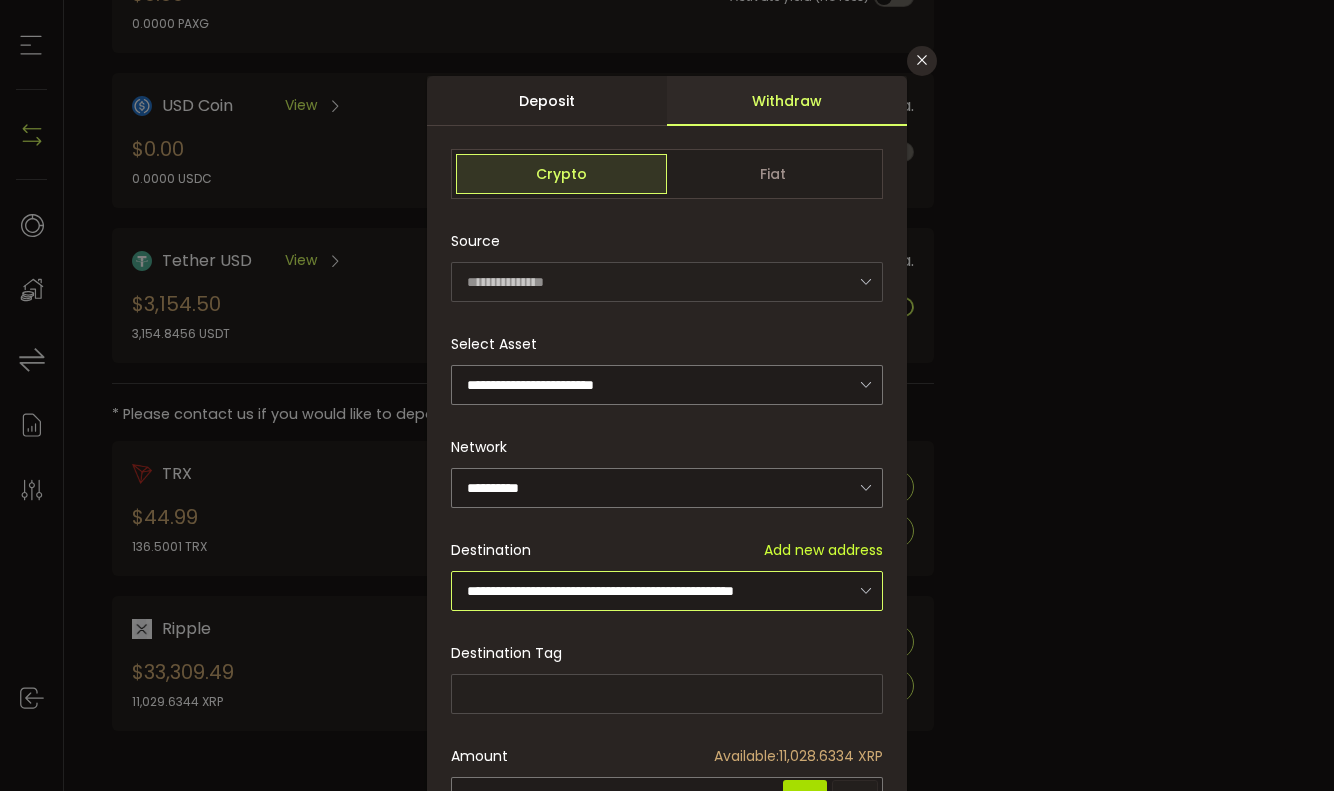 scroll, scrollTop: 0, scrollLeft: 15, axis: horizontal 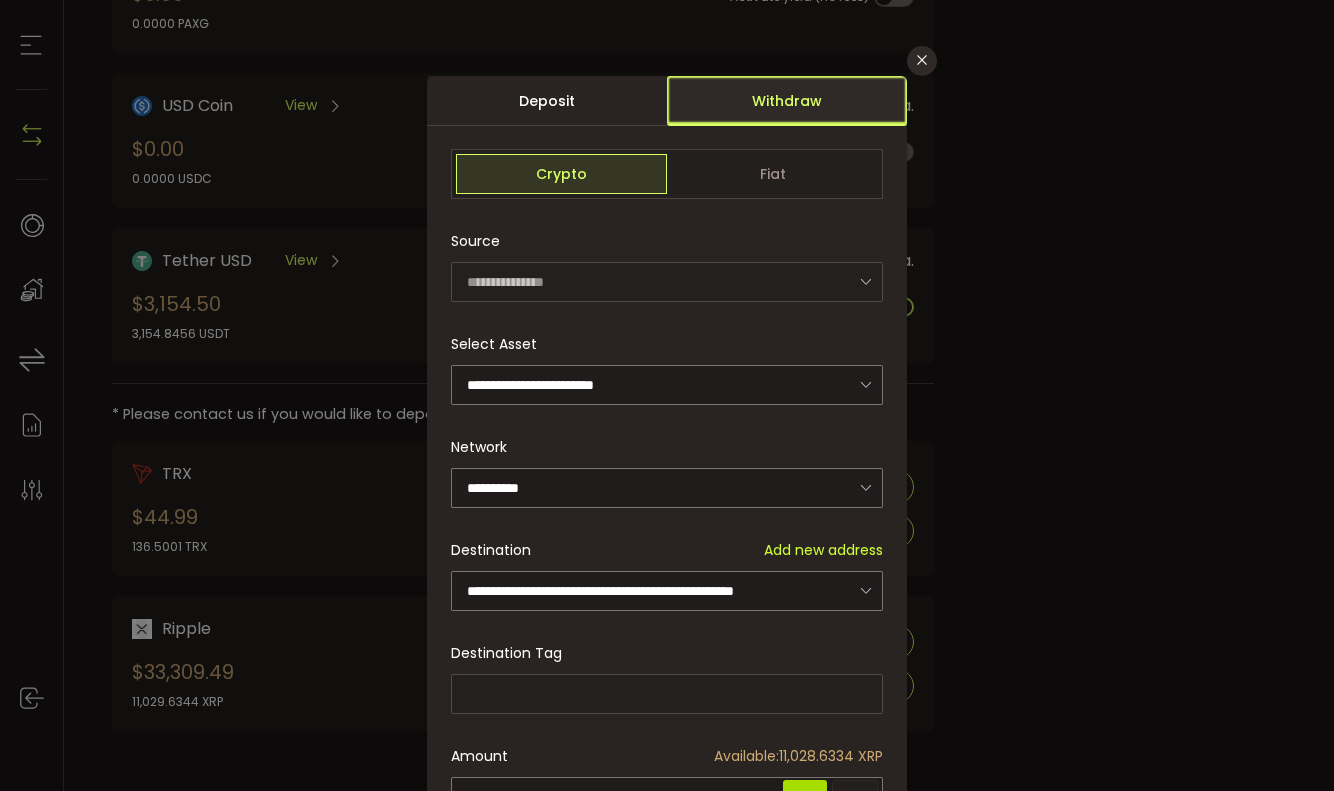 click on "Withdraw" at bounding box center (787, 101) 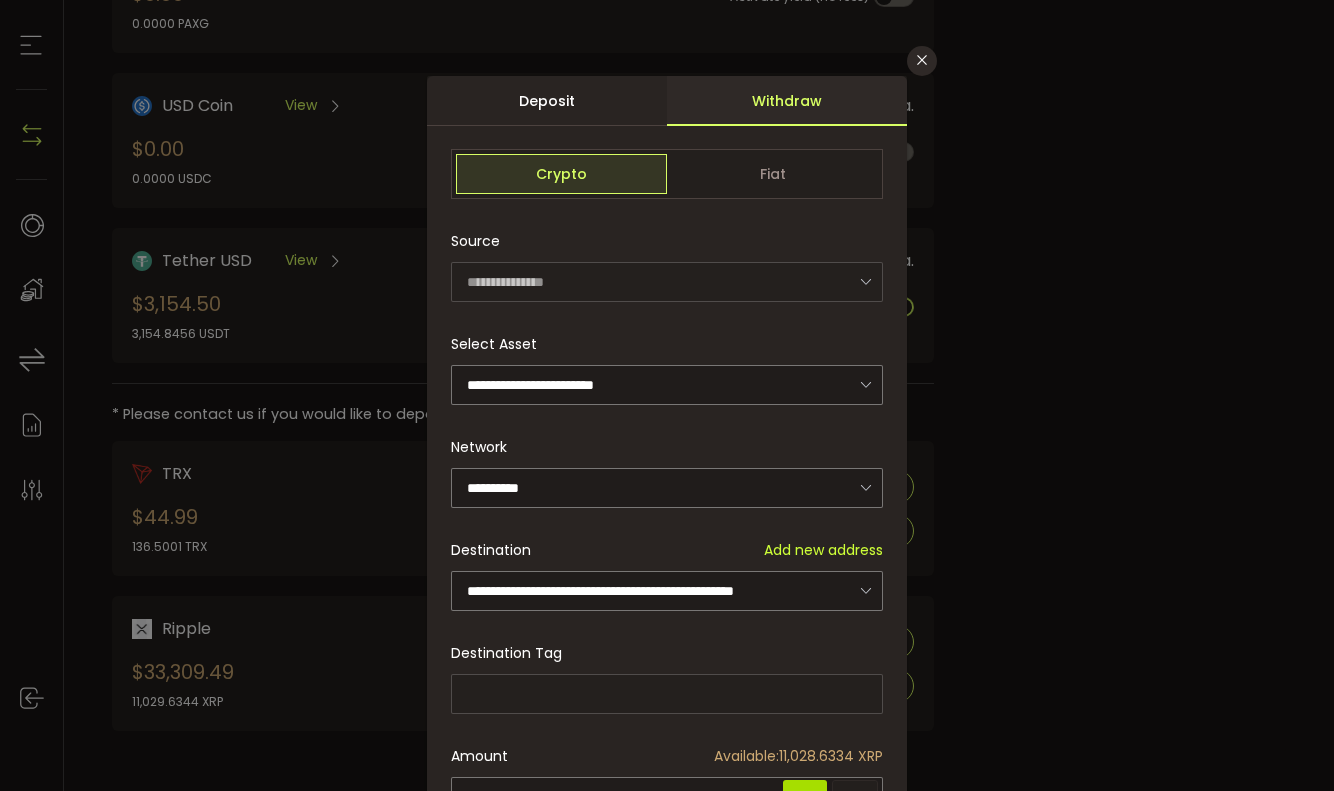 click on "Withdraw" at bounding box center (787, 101) 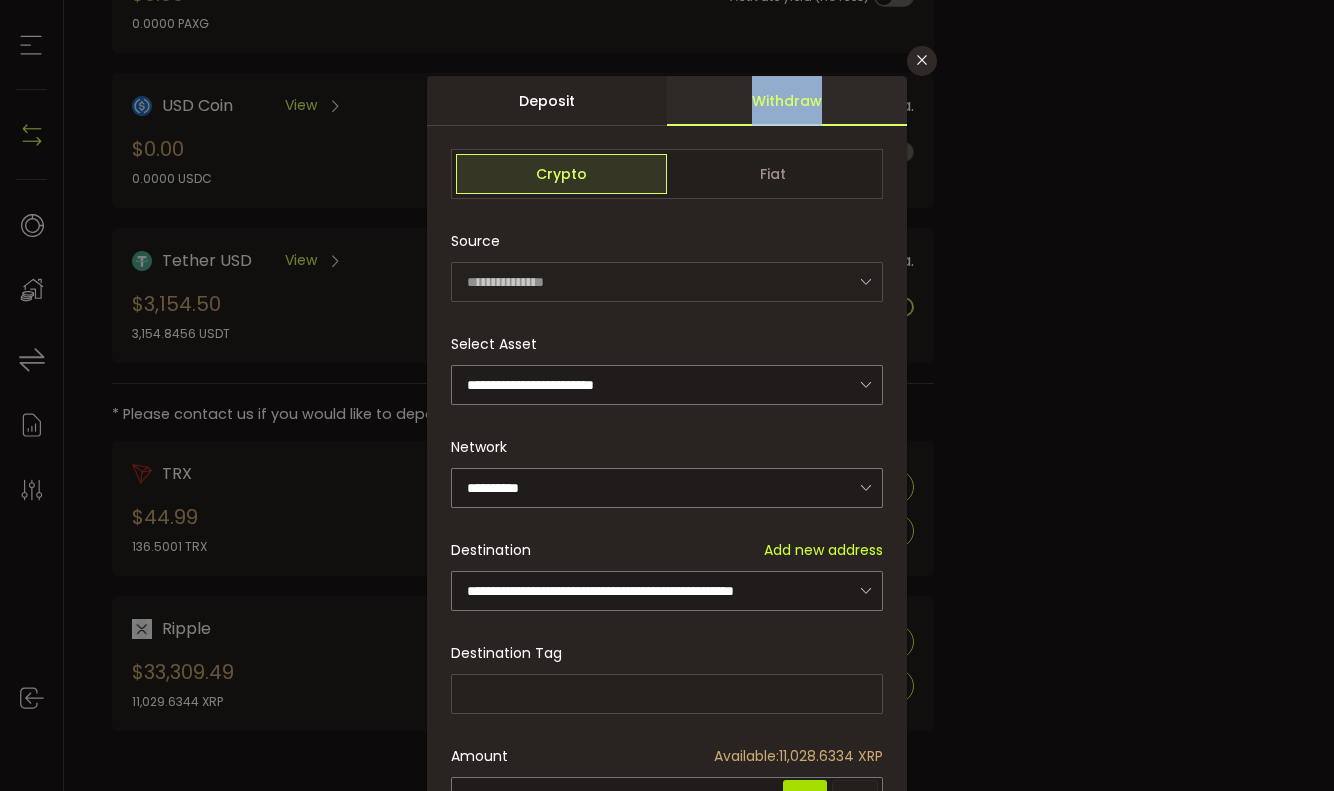 click on "Withdraw" at bounding box center (787, 101) 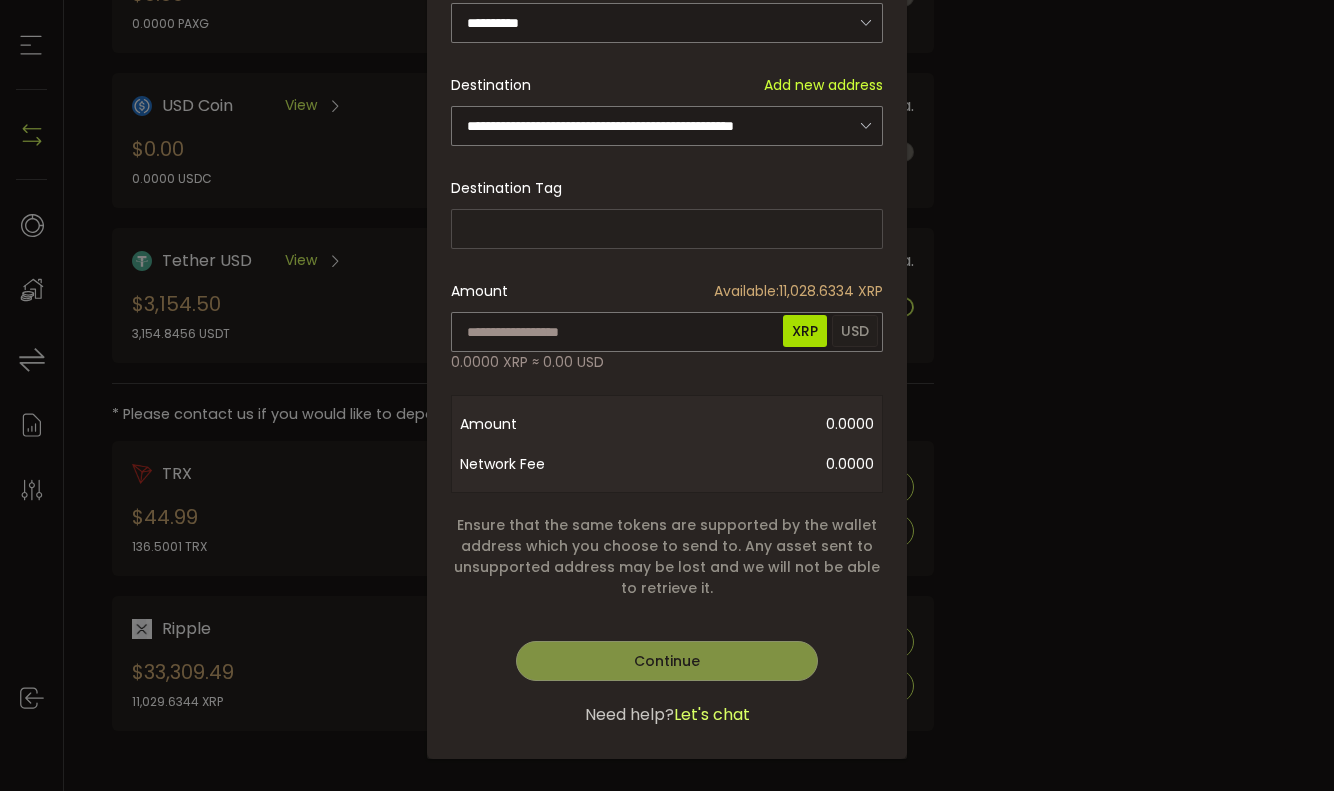 scroll, scrollTop: 523, scrollLeft: 0, axis: vertical 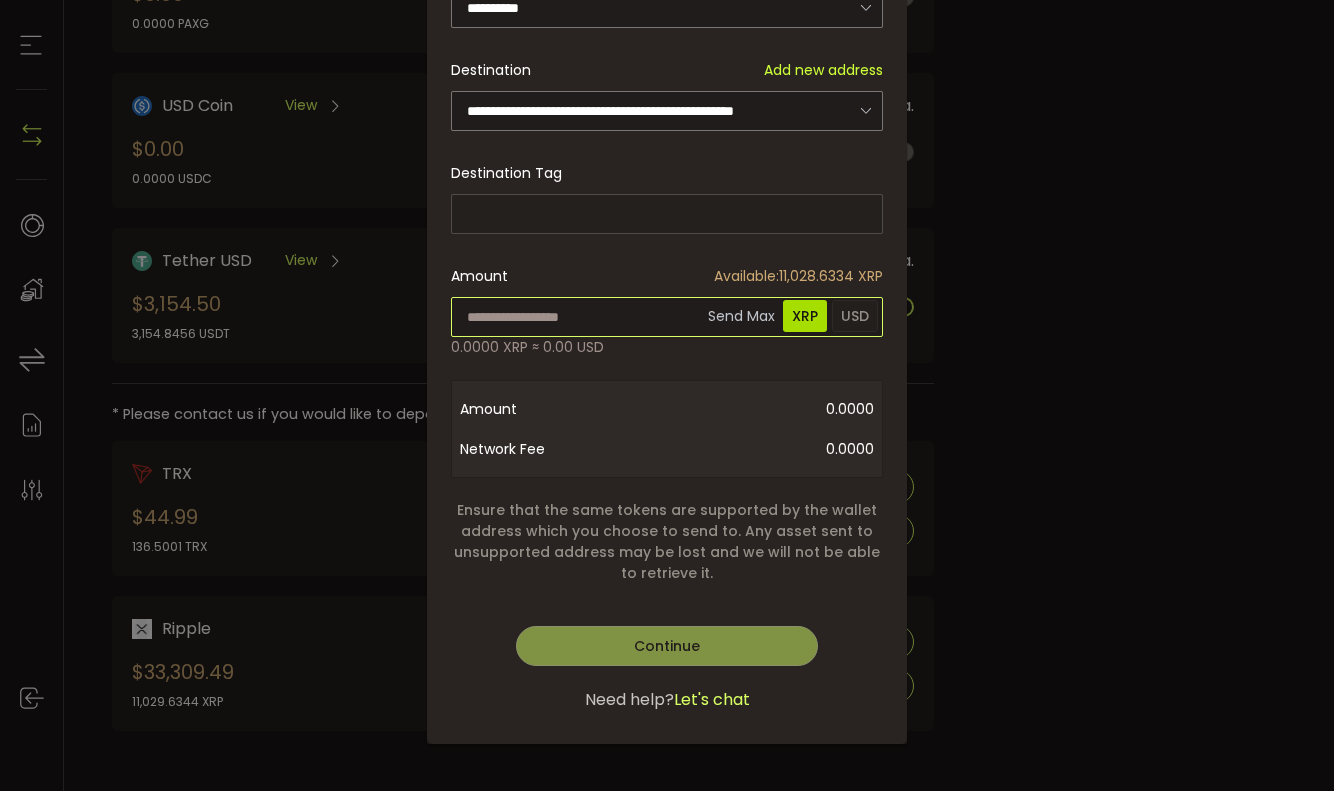 click at bounding box center (667, 317) 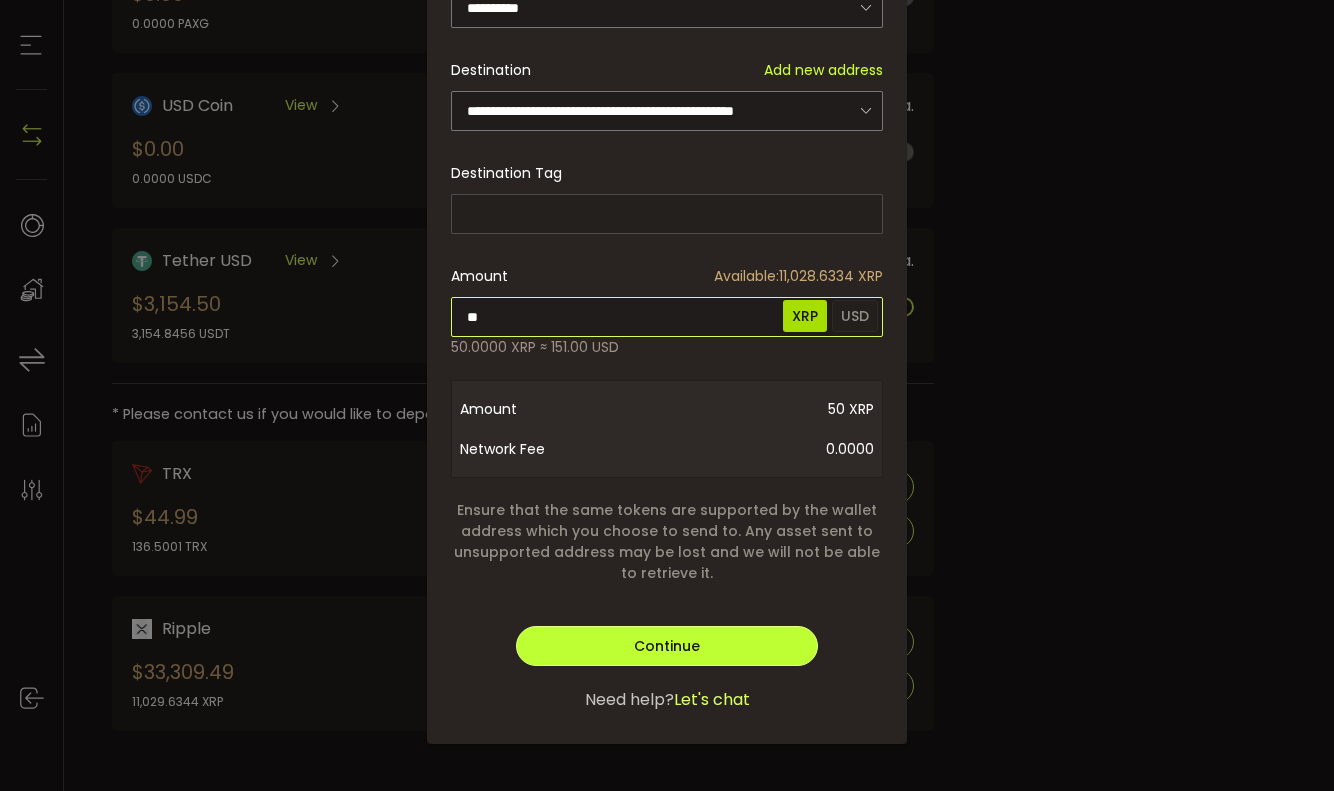 type on "**" 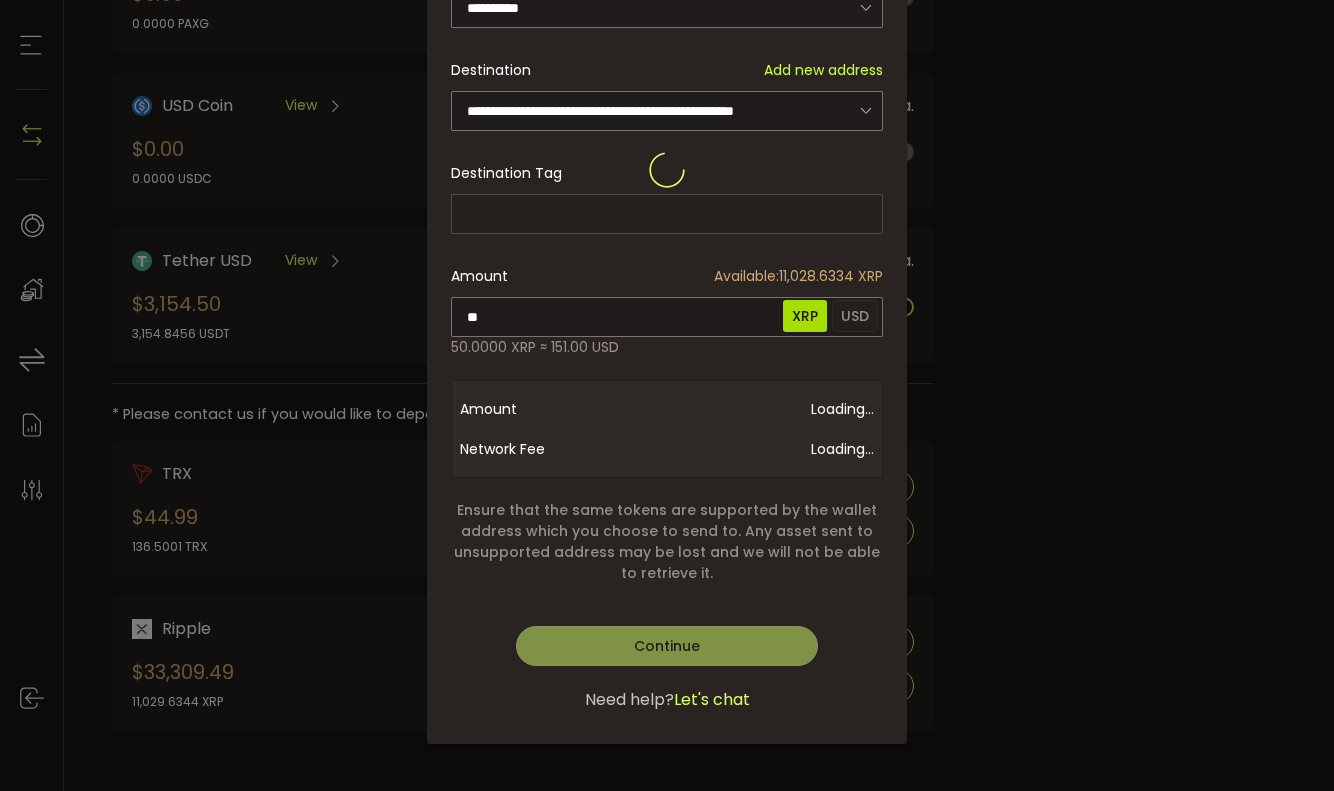 click on "**********" at bounding box center [667, 170] 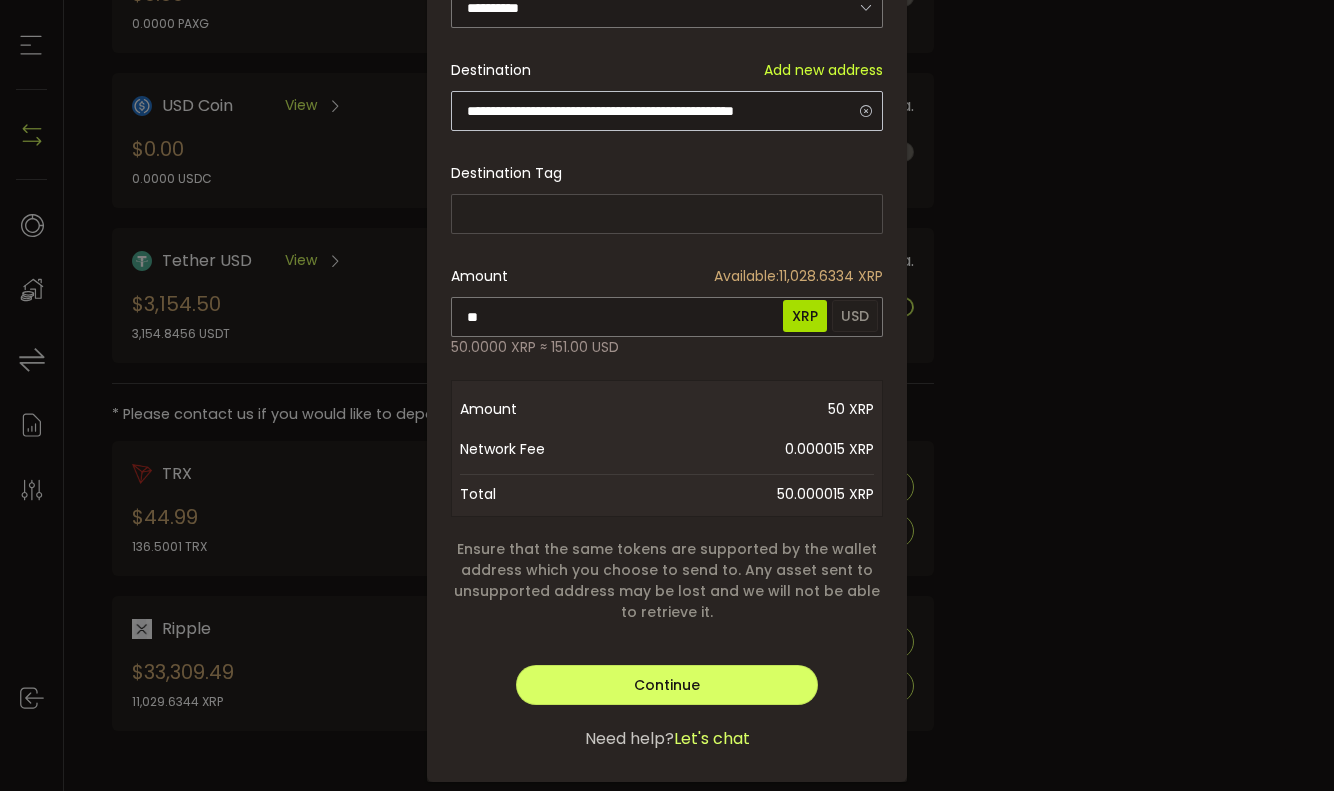 click at bounding box center (865, 110) 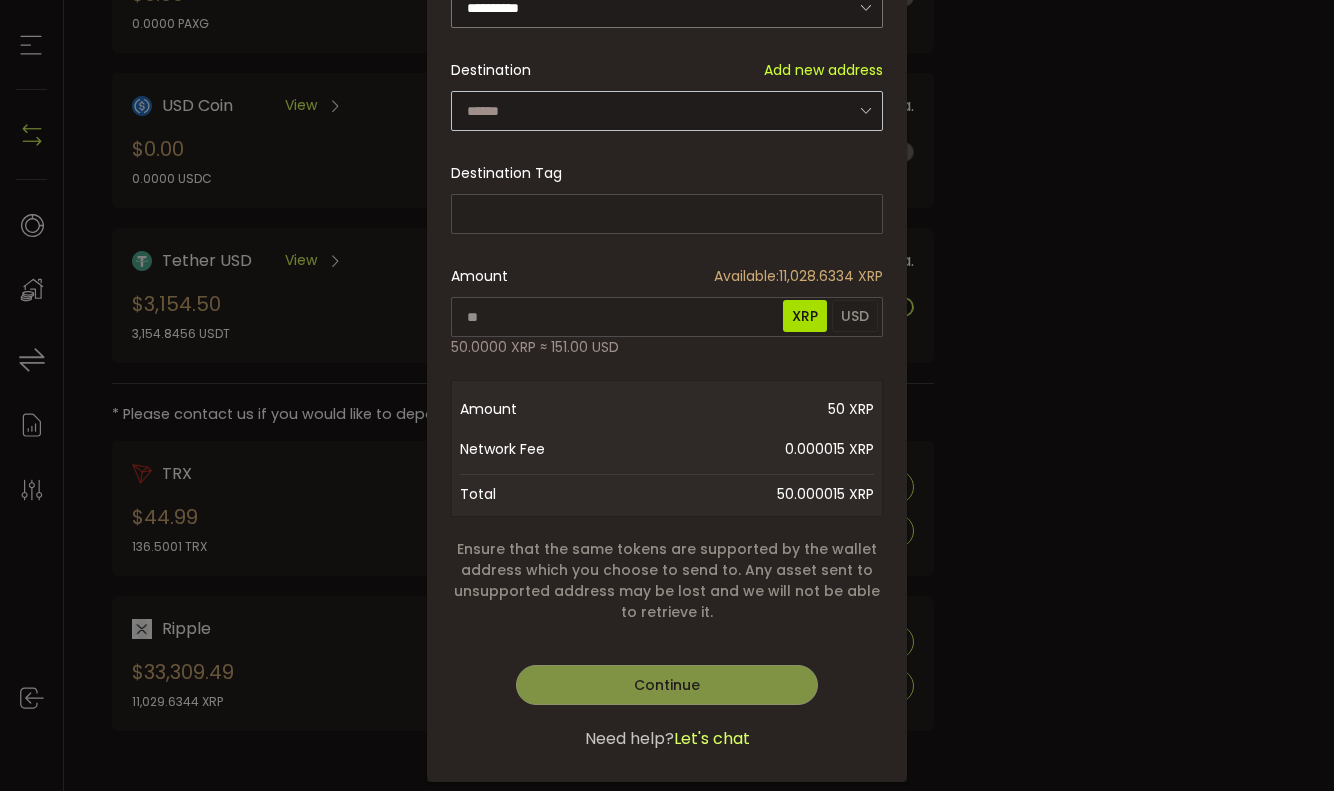 click at bounding box center (865, 110) 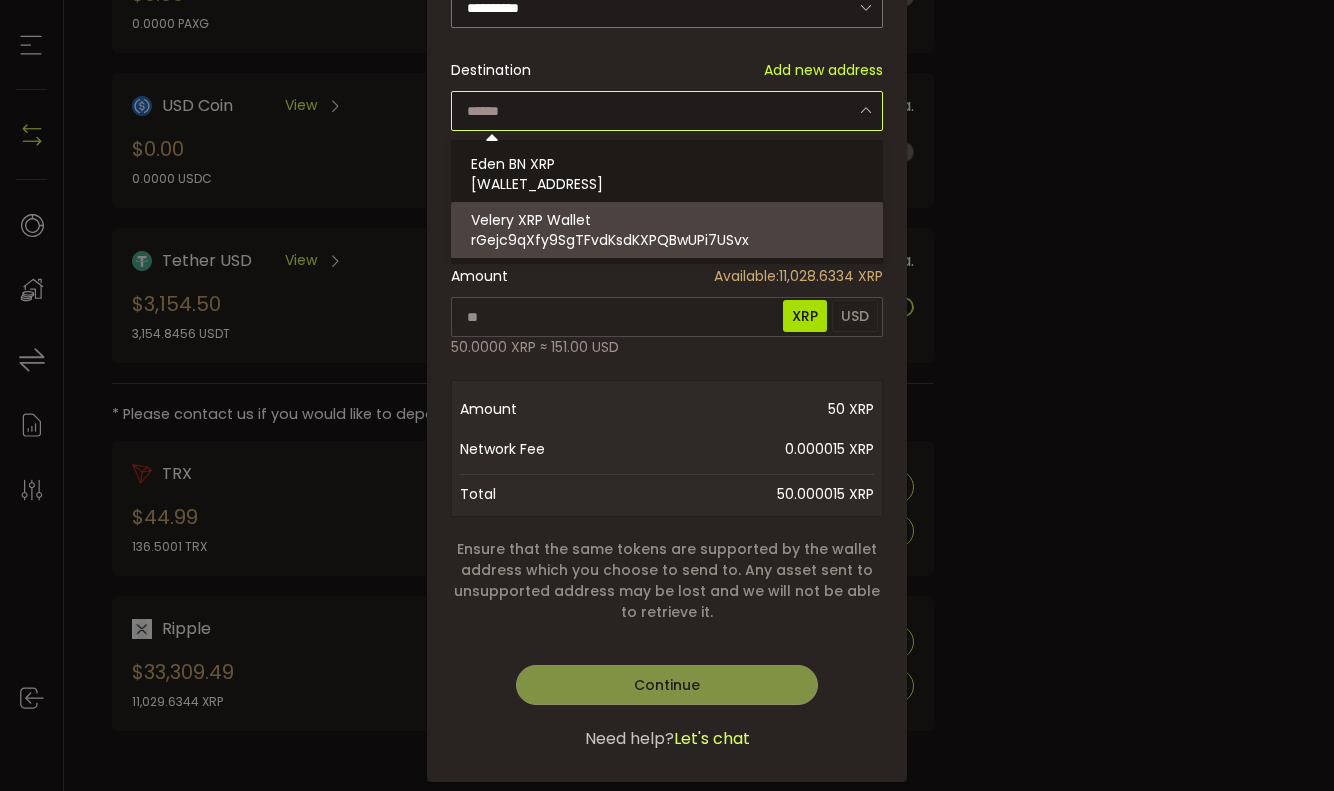 click on "Velery XRP Wallet rGejc9qXfy9SgTFvdKsdKXPQBwUPi7USvx" at bounding box center (667, 230) 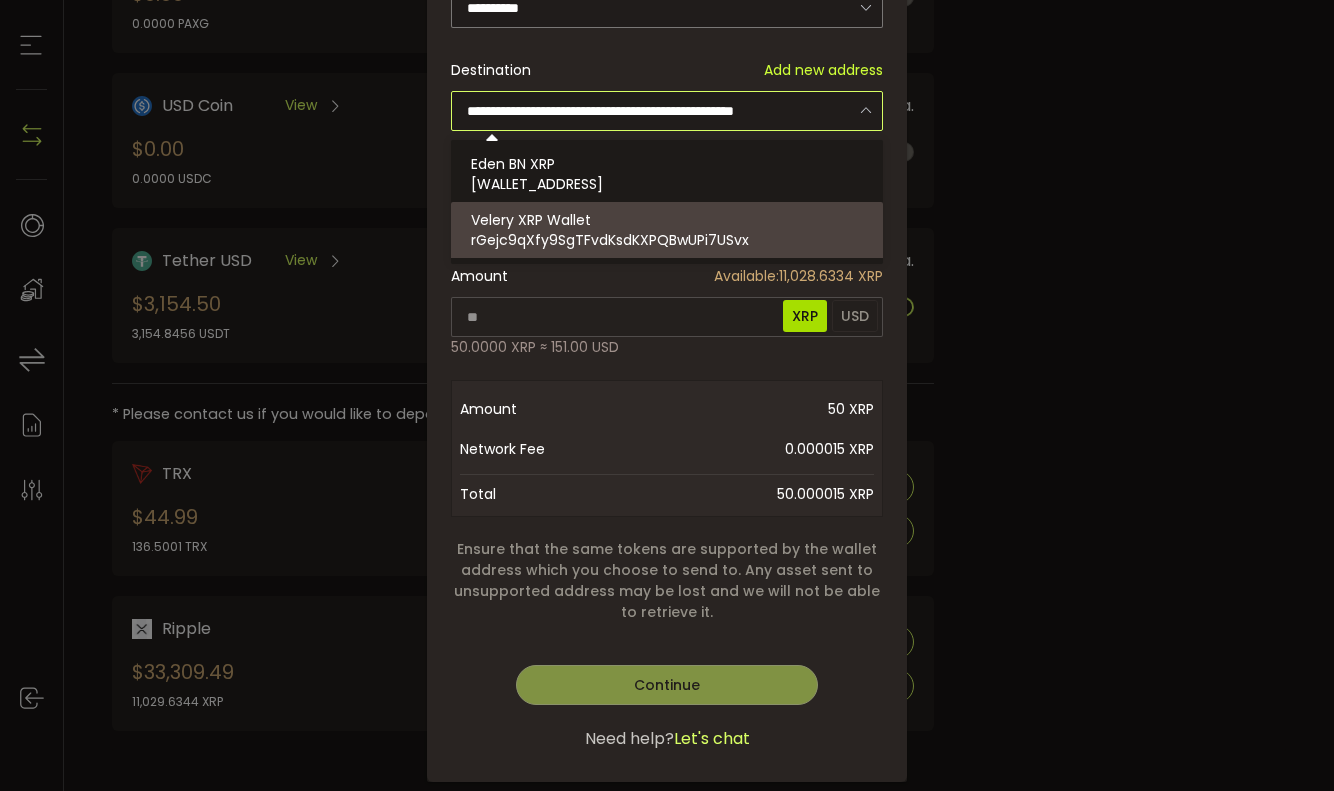 scroll, scrollTop: 0, scrollLeft: 15, axis: horizontal 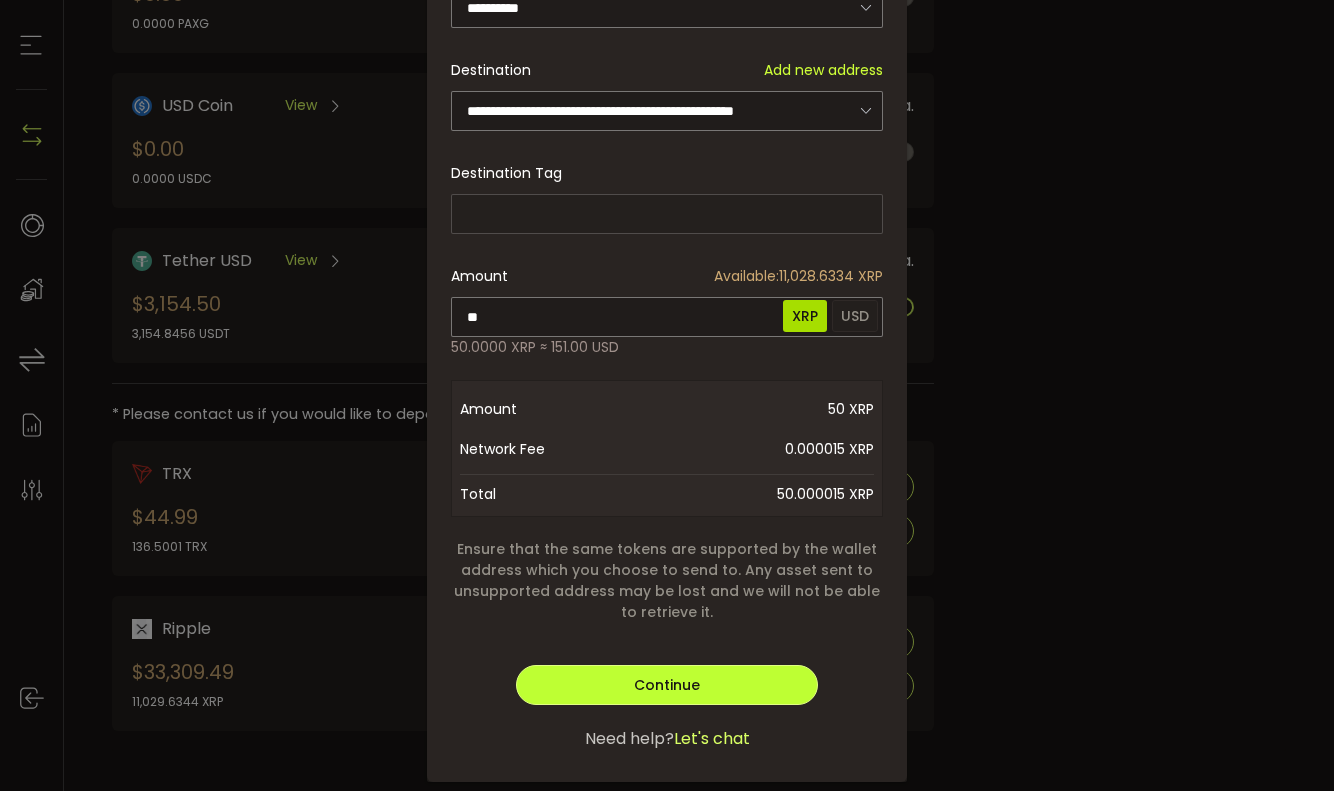 click on "Continue" at bounding box center [667, 685] 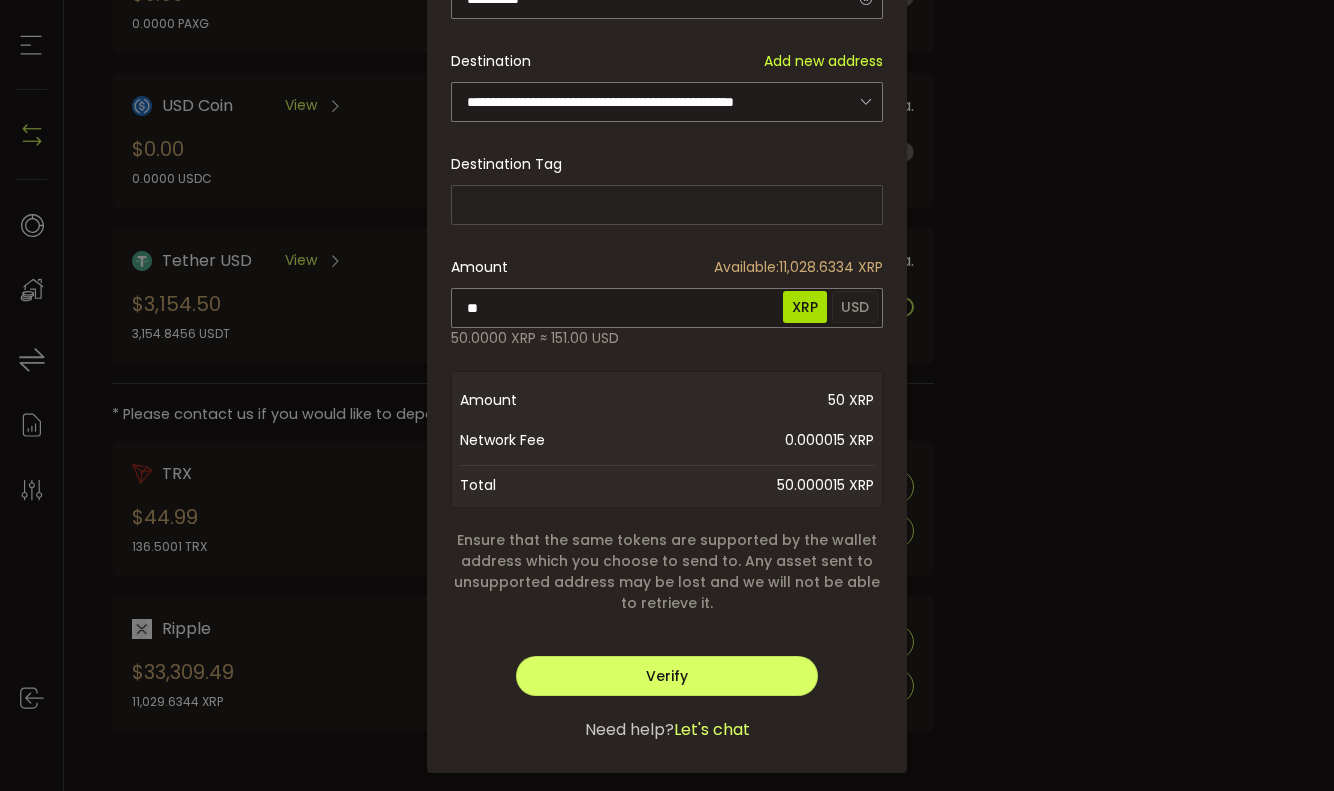 scroll, scrollTop: 562, scrollLeft: 0, axis: vertical 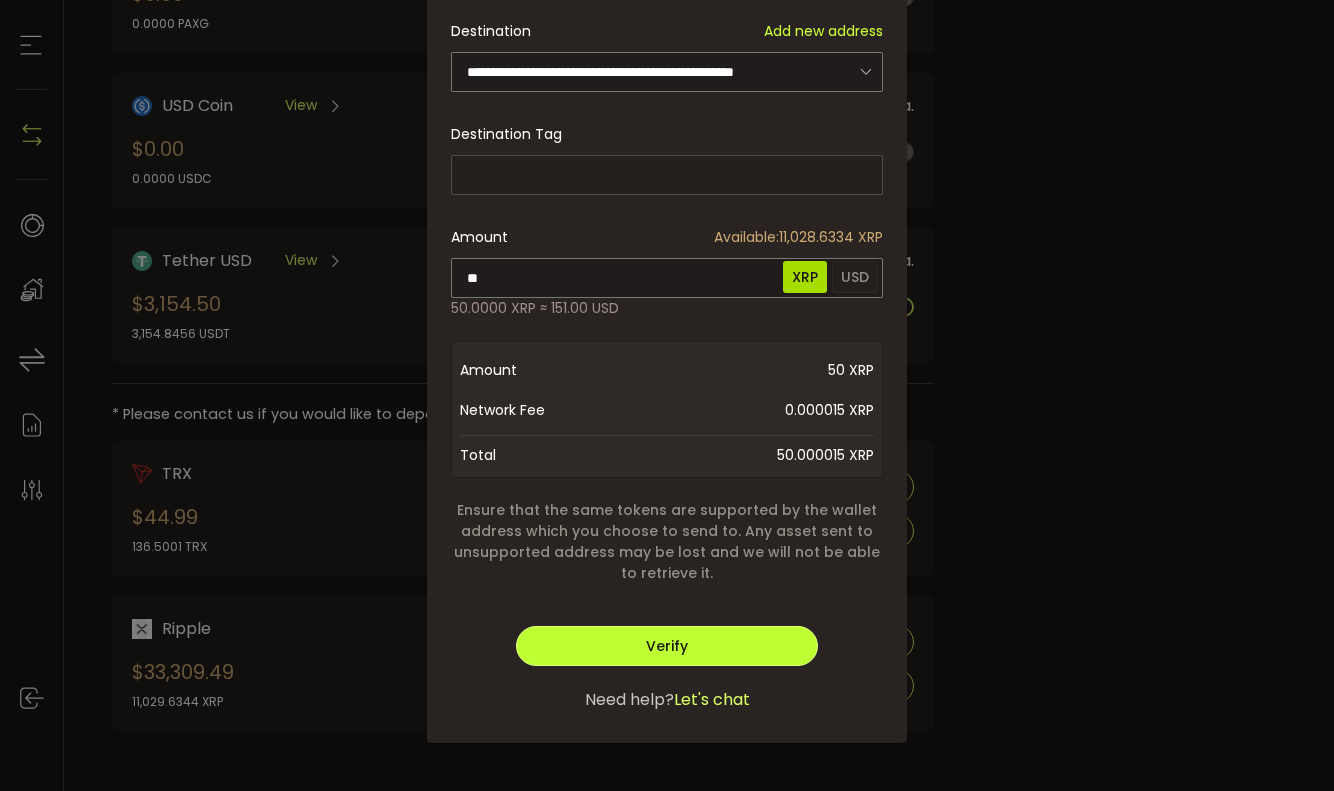 click on "Verify" at bounding box center [667, 646] 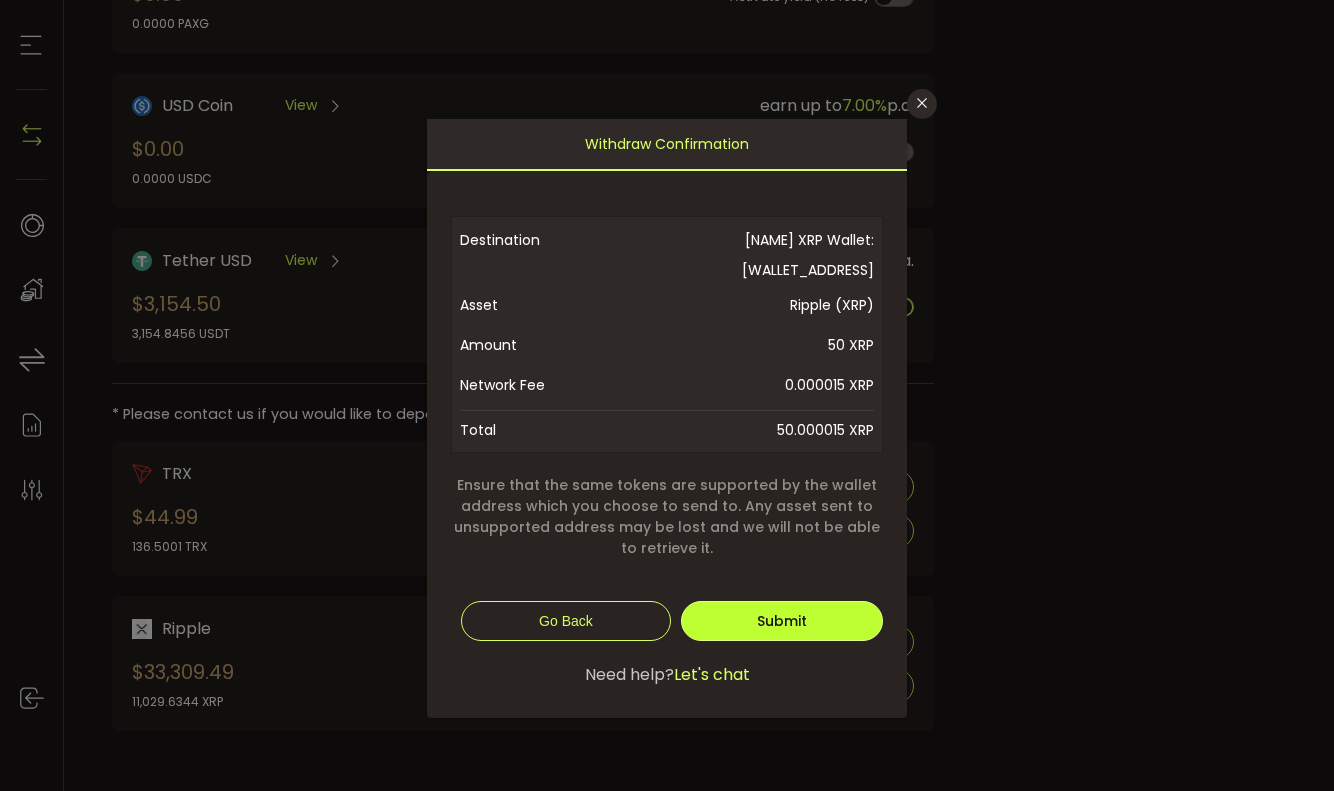 click on "Submit" at bounding box center [782, 621] 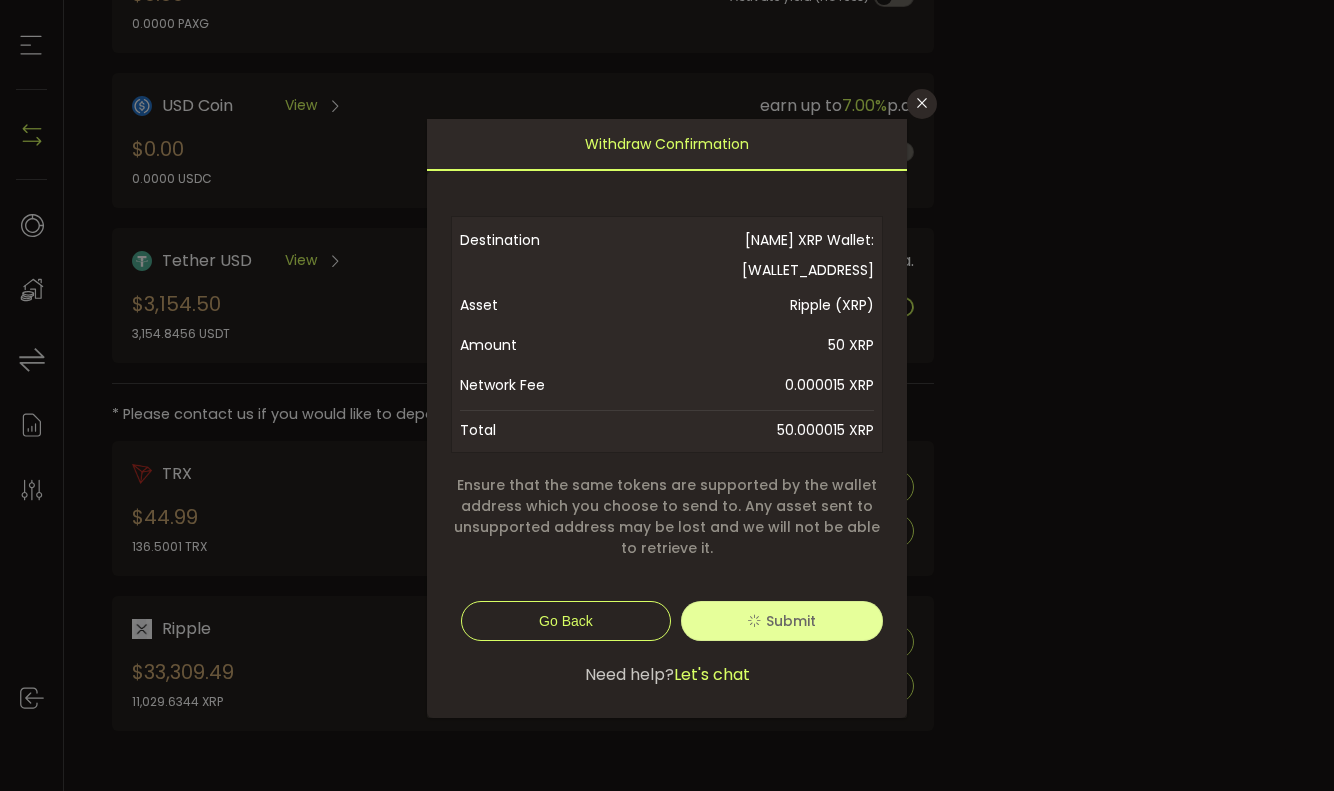 type 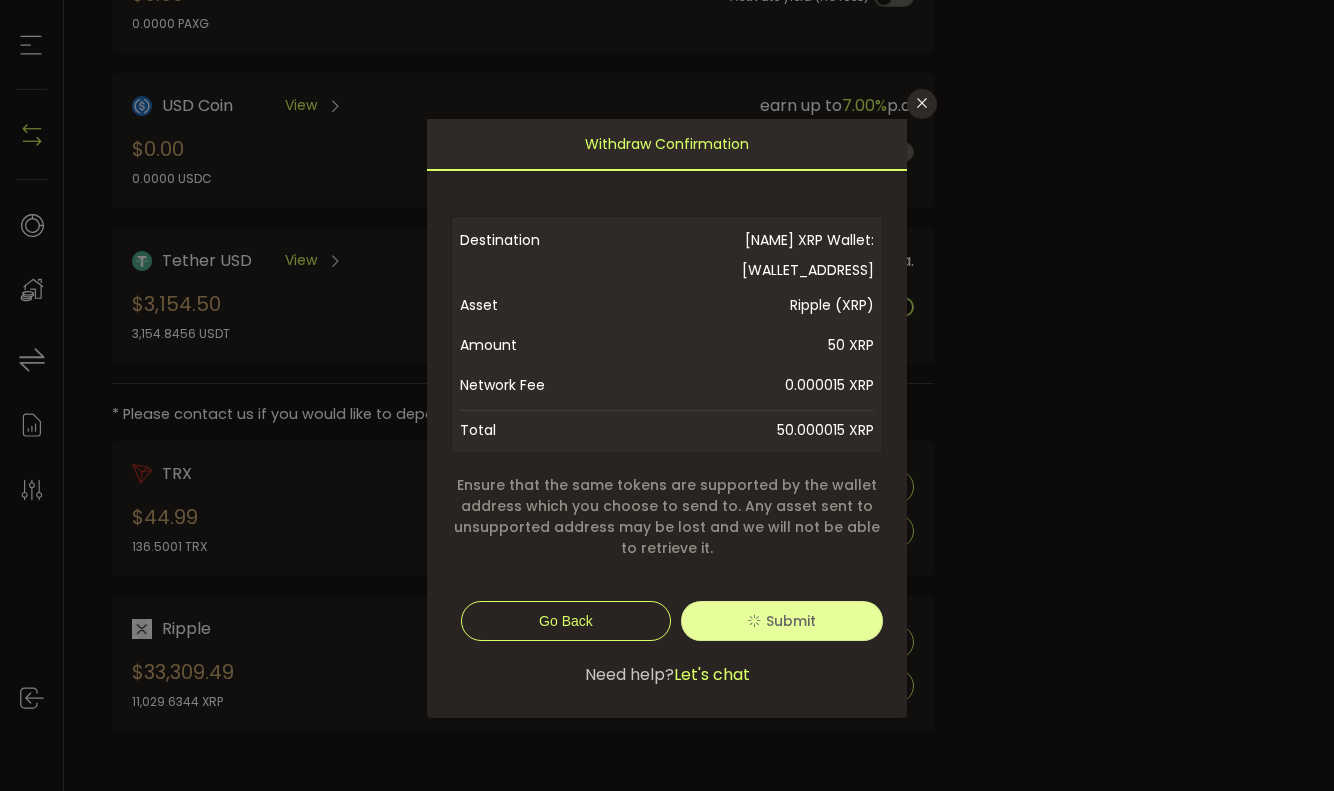 type 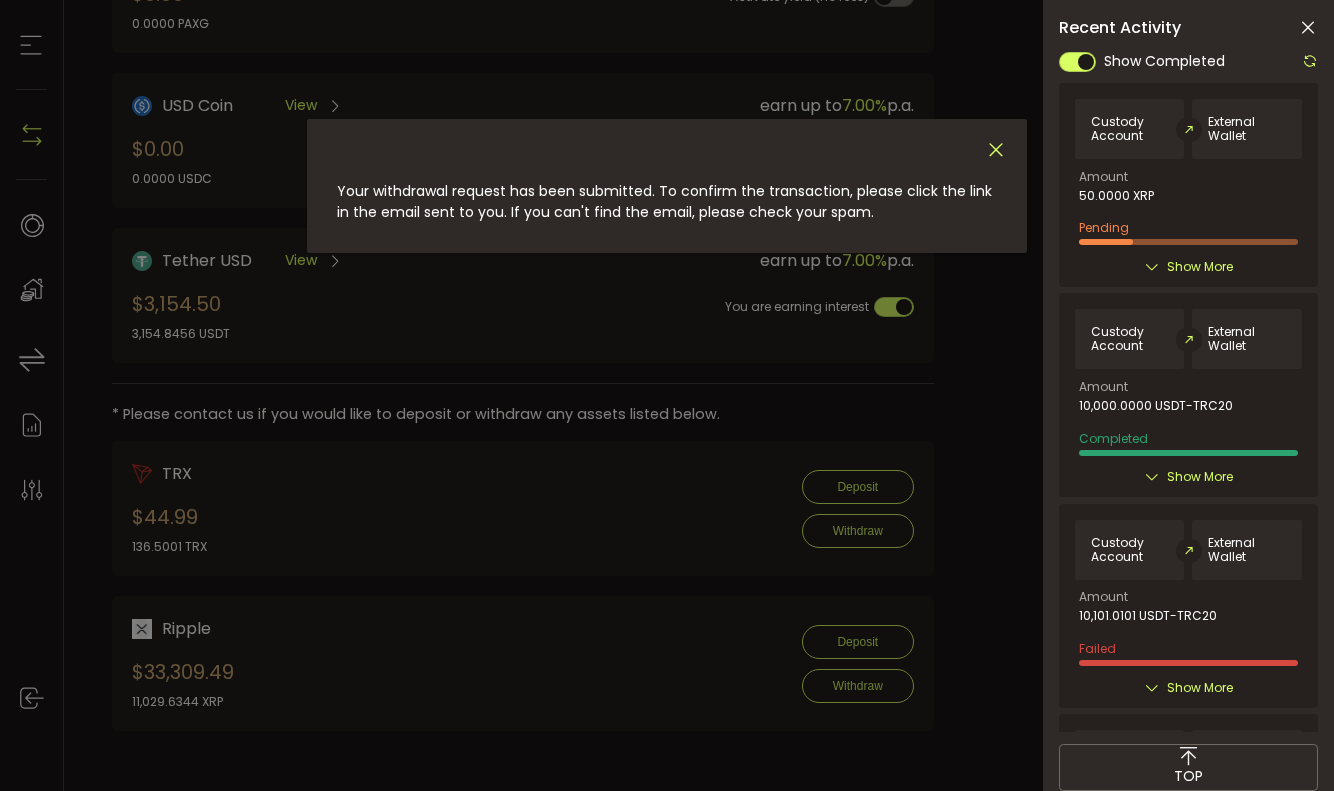 click at bounding box center [996, 150] 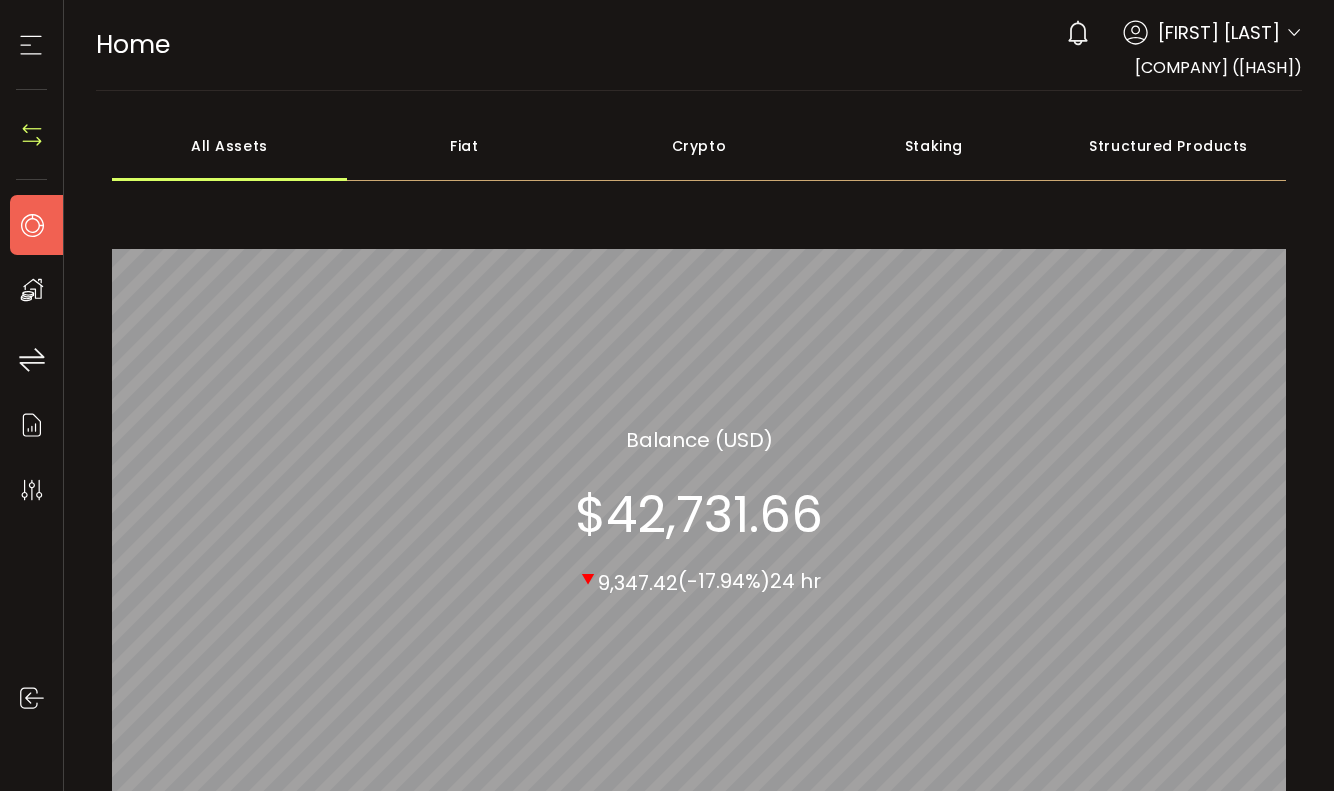 scroll, scrollTop: 0, scrollLeft: 0, axis: both 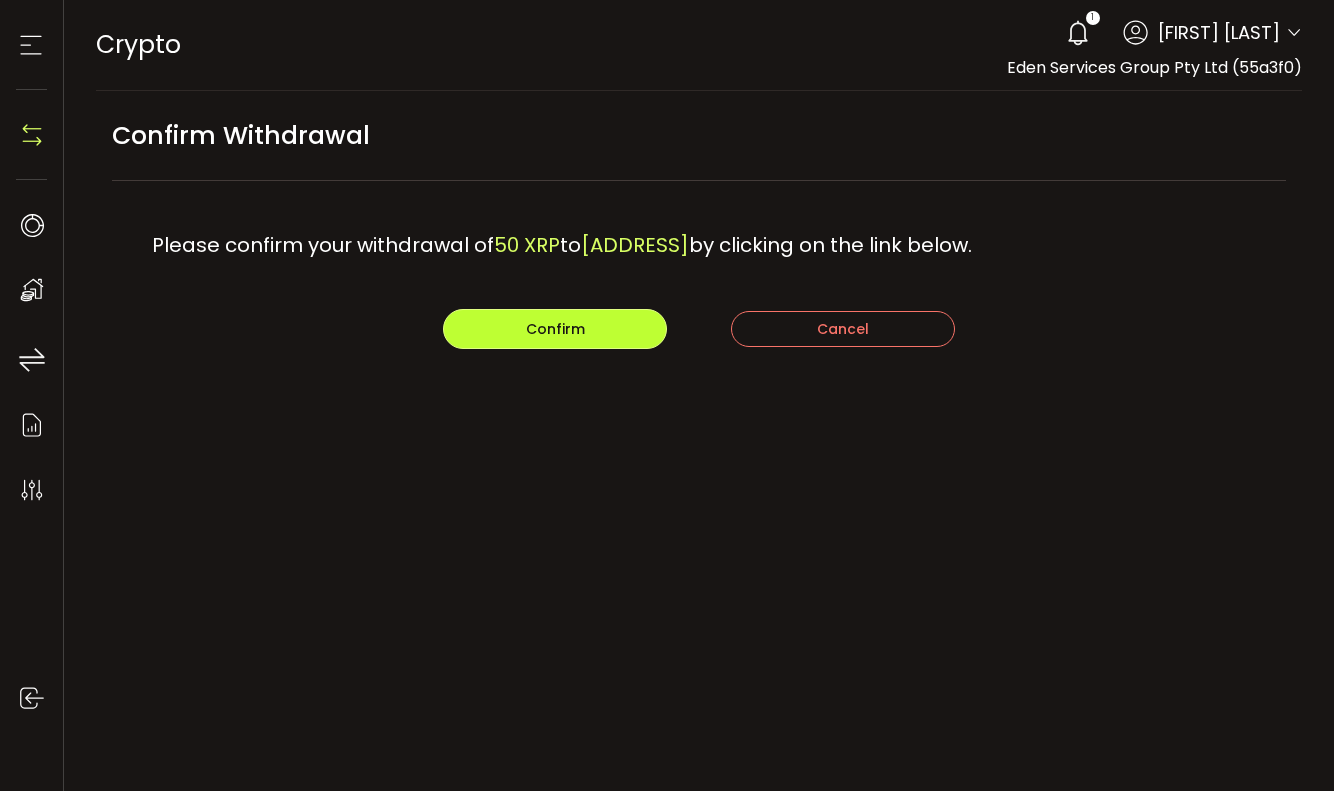 click on "Confirm" at bounding box center [555, 329] 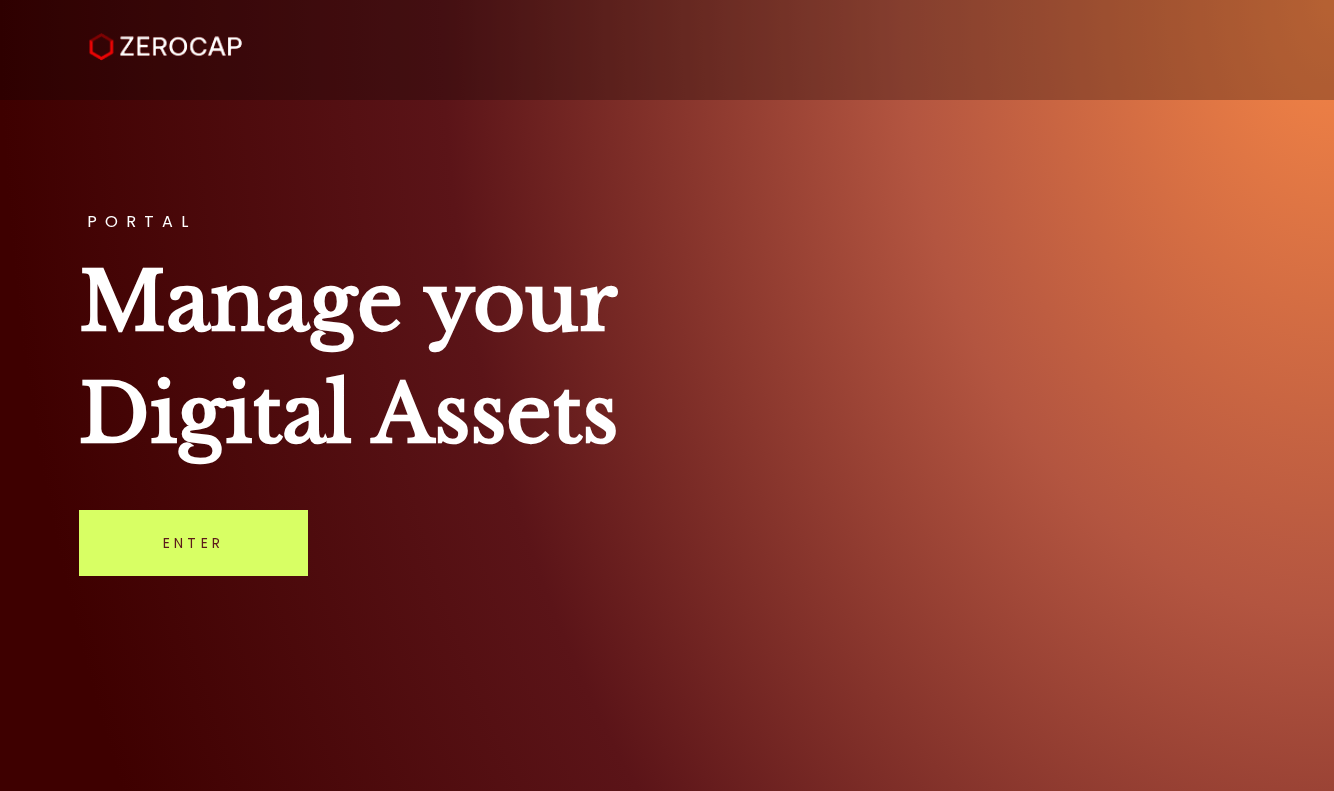 scroll, scrollTop: 0, scrollLeft: 0, axis: both 